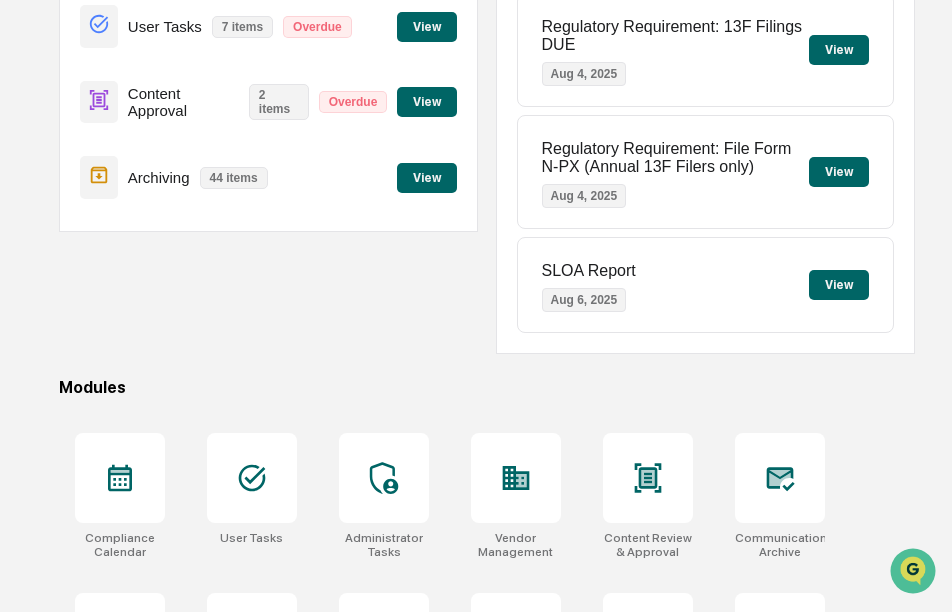 scroll, scrollTop: 274, scrollLeft: 0, axis: vertical 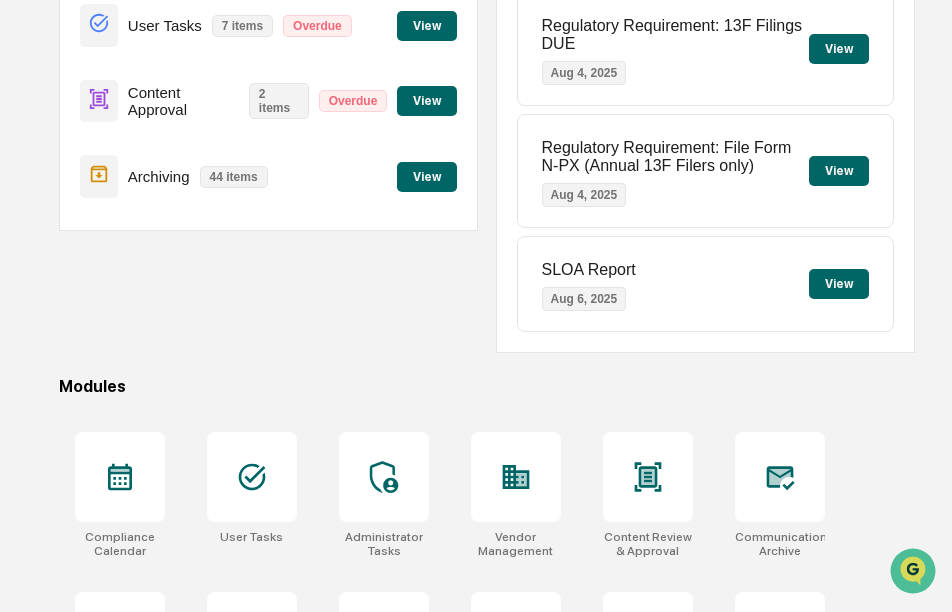 click on "Archiving 44 items" at bounding box center [179, 176] 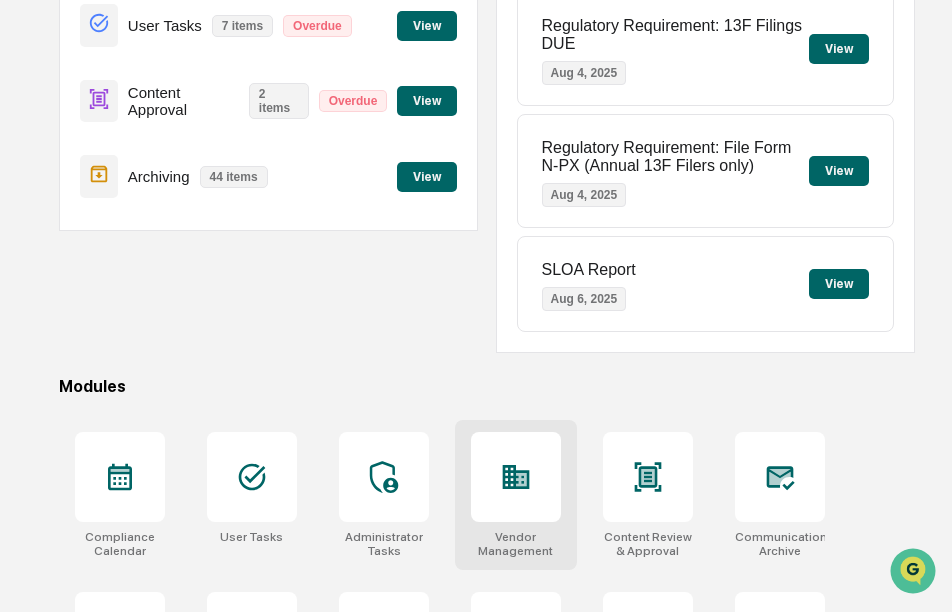 scroll, scrollTop: 550, scrollLeft: 0, axis: vertical 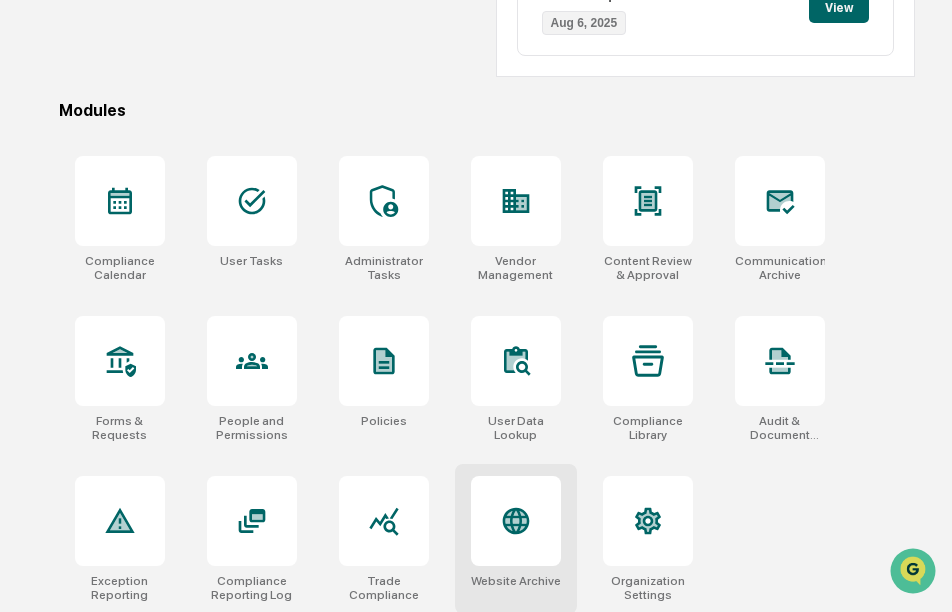 click 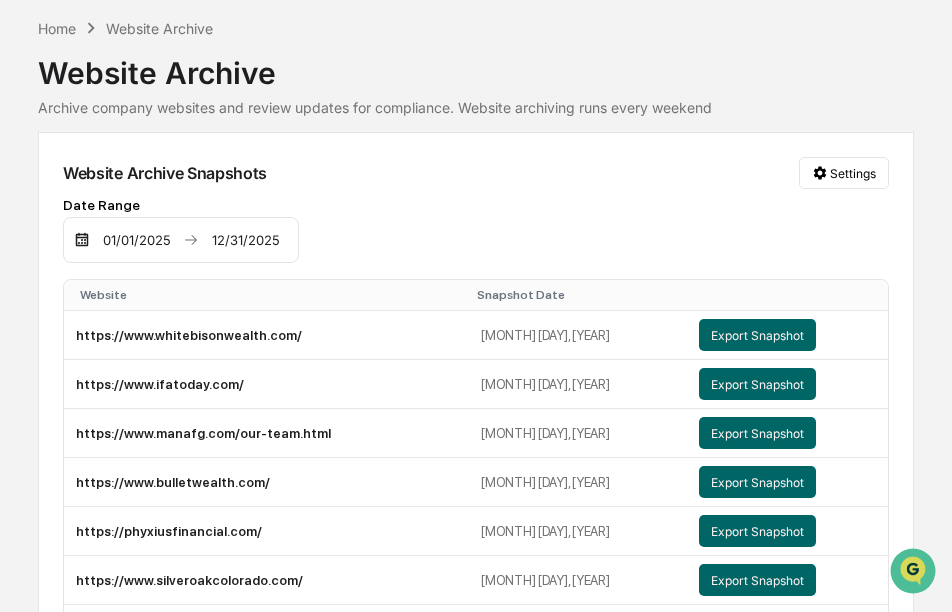 scroll, scrollTop: 0, scrollLeft: 0, axis: both 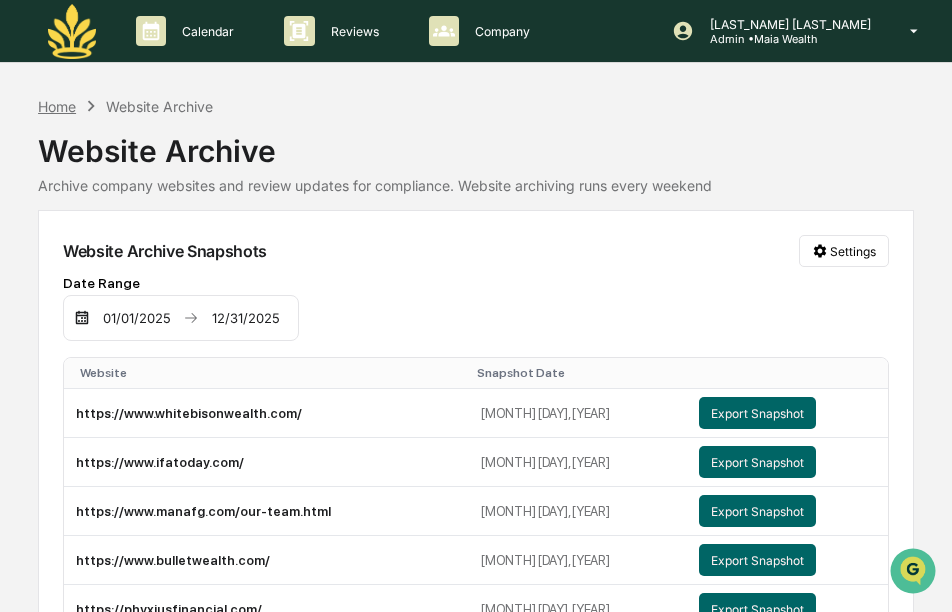 click on "Home" at bounding box center (57, 106) 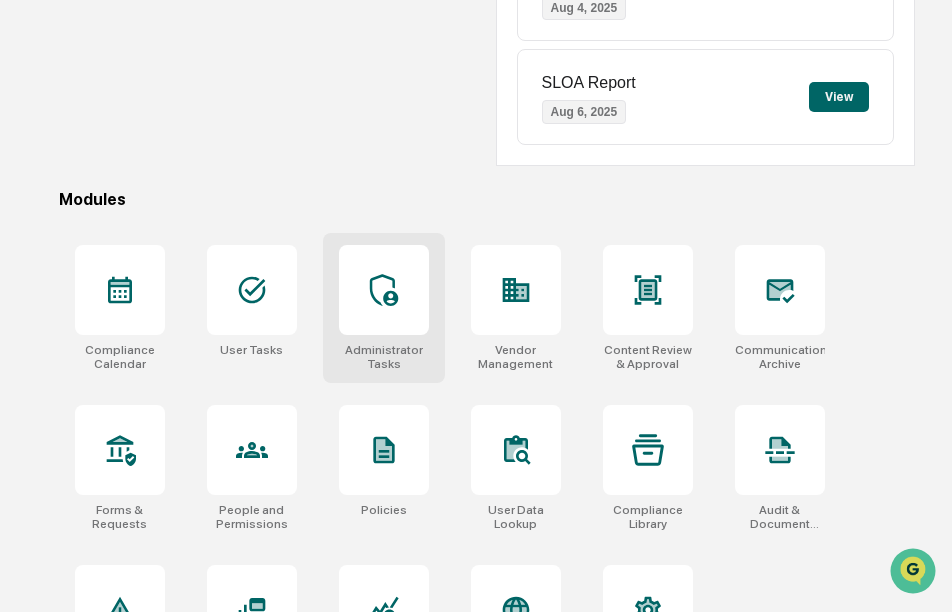 scroll, scrollTop: 550, scrollLeft: 0, axis: vertical 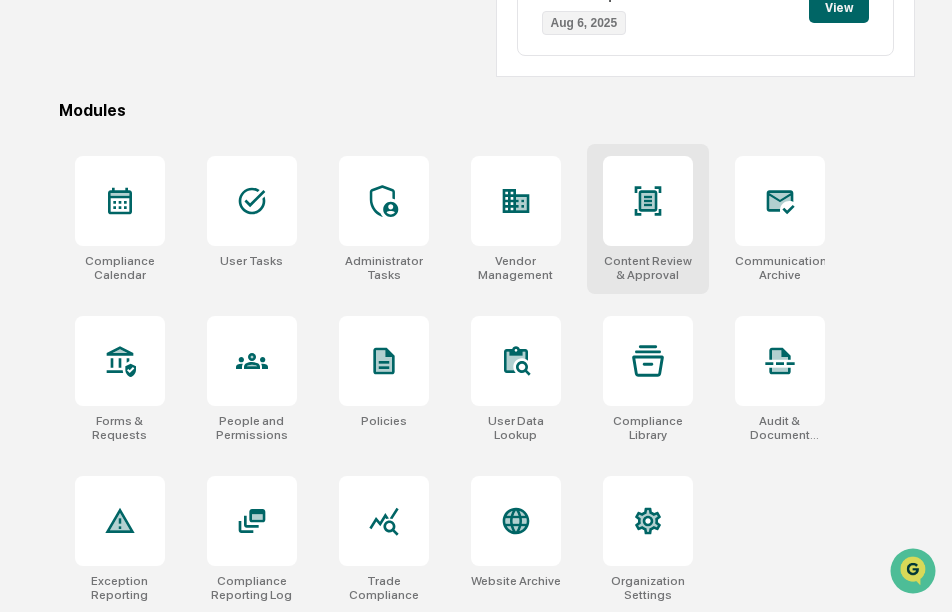 click on "Content Review & Approval" at bounding box center [648, 219] 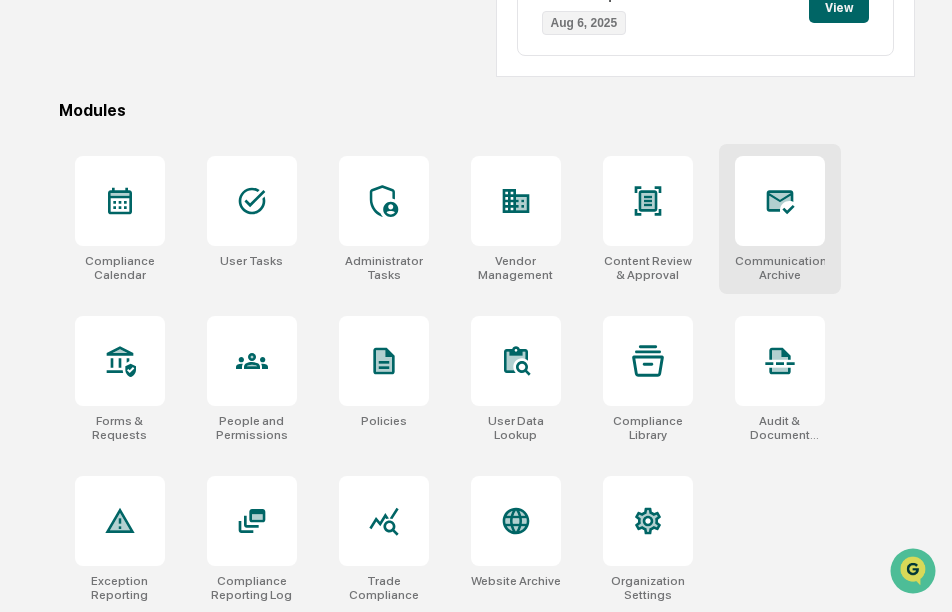 click at bounding box center (780, 201) 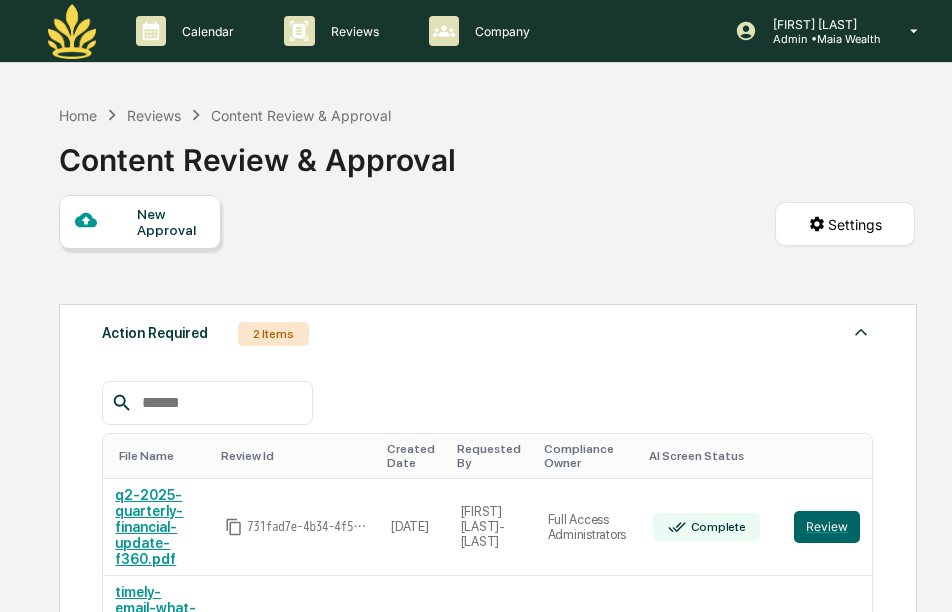 scroll, scrollTop: 0, scrollLeft: 0, axis: both 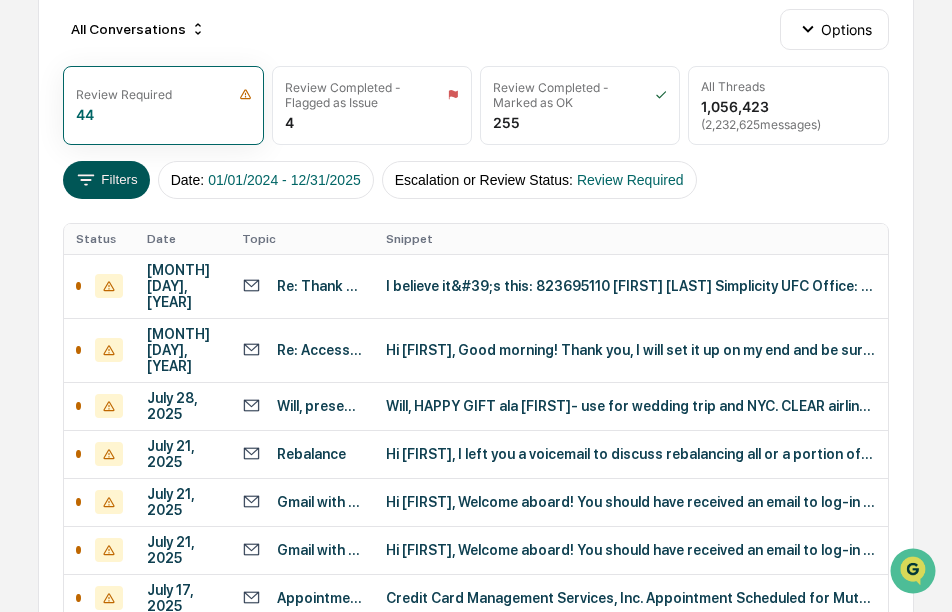click on "Filters" at bounding box center (106, 180) 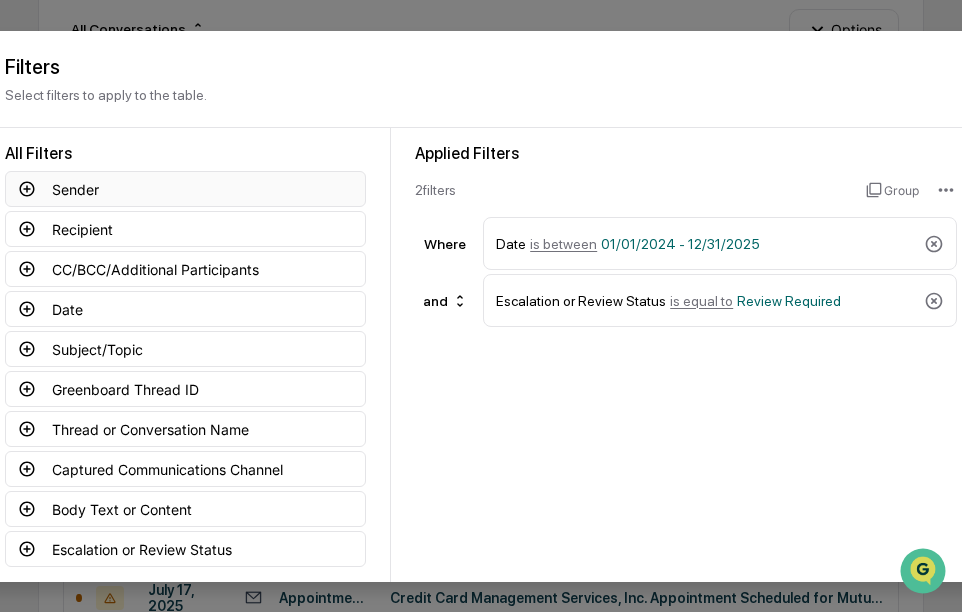 click on "Sender" at bounding box center (185, 189) 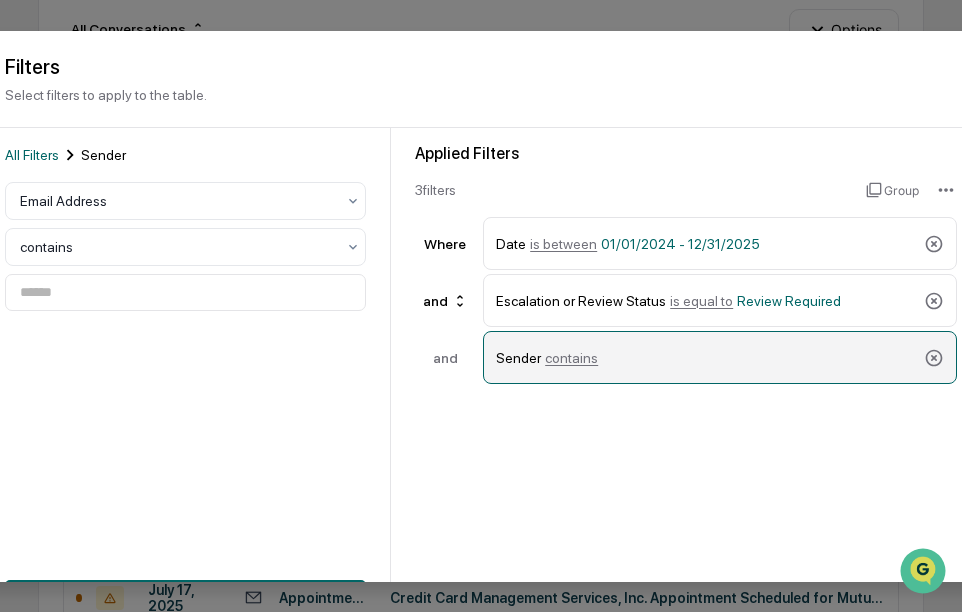 click on "Sender contains" at bounding box center (706, 357) 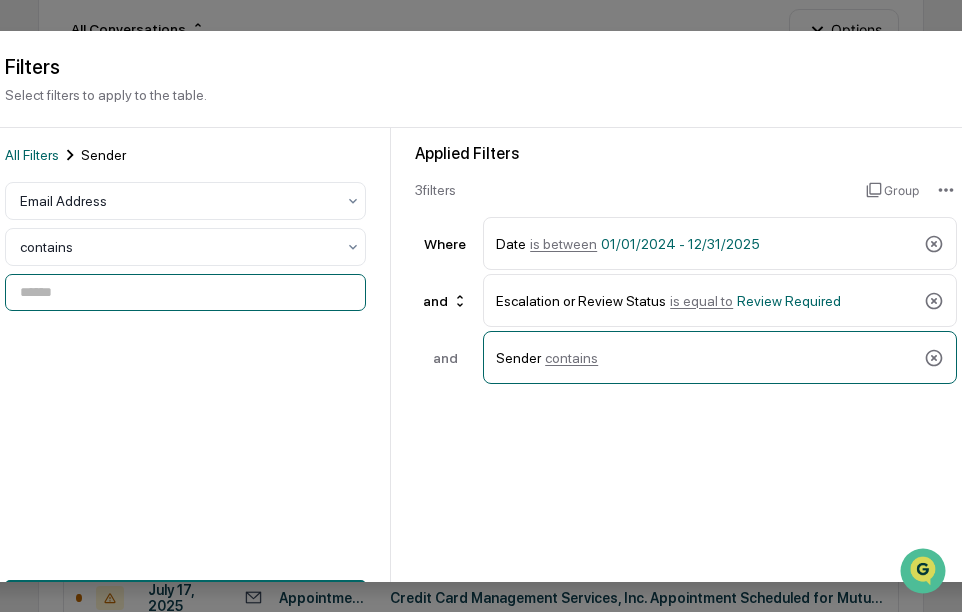 click at bounding box center (185, 292) 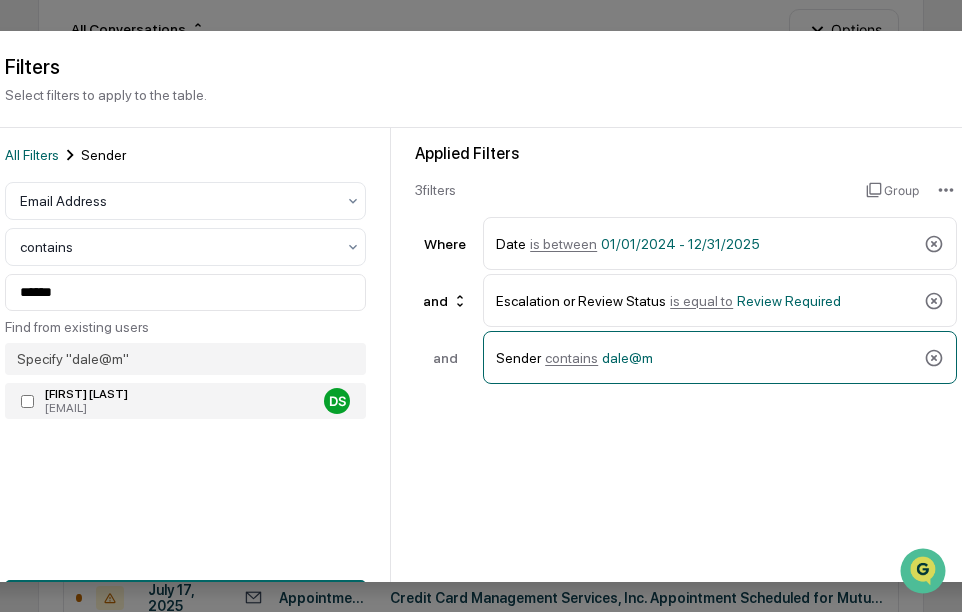 click on "[EMAIL]" at bounding box center [180, 408] 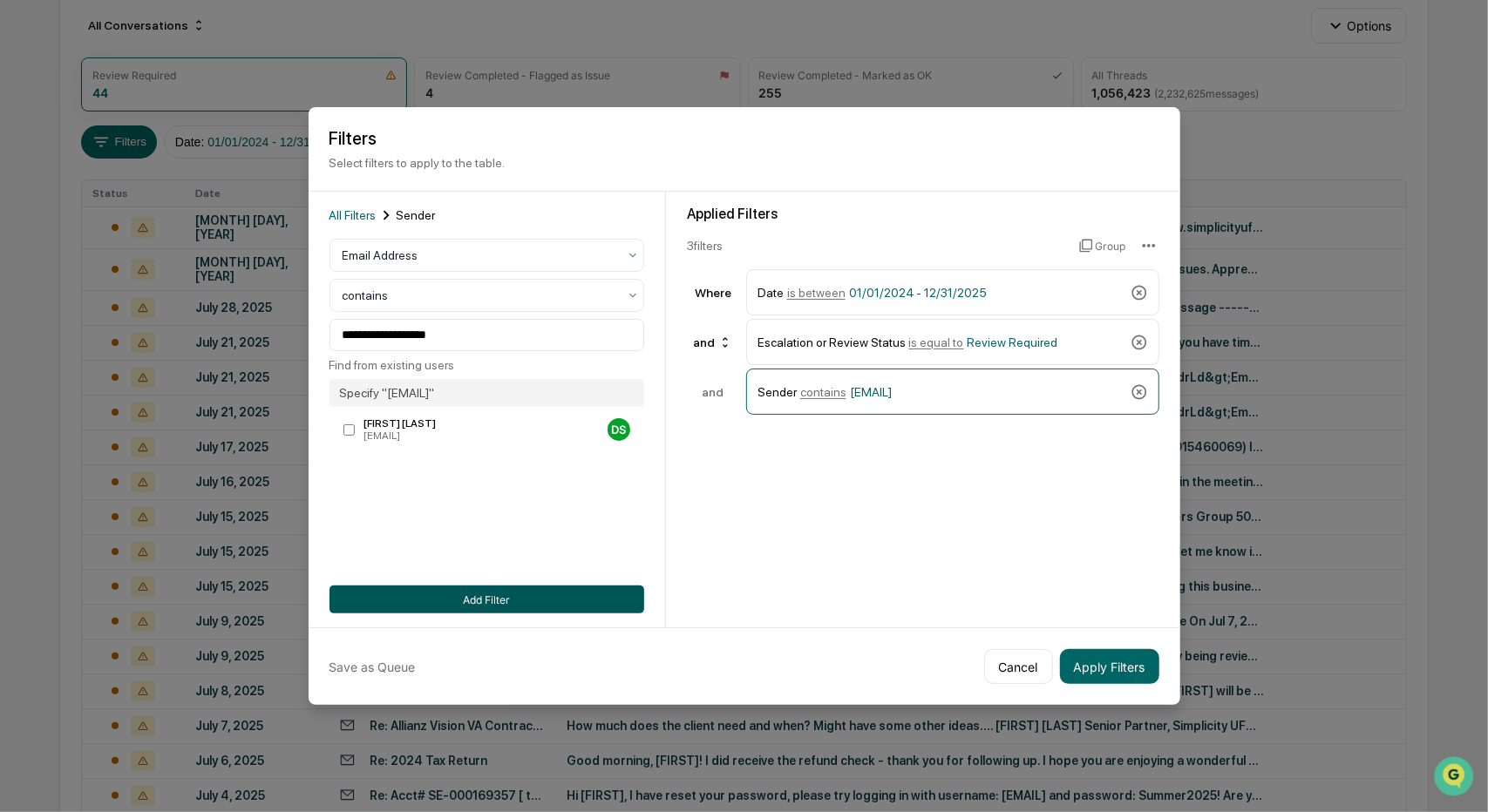 click on "Add Filter" at bounding box center [486, 599] 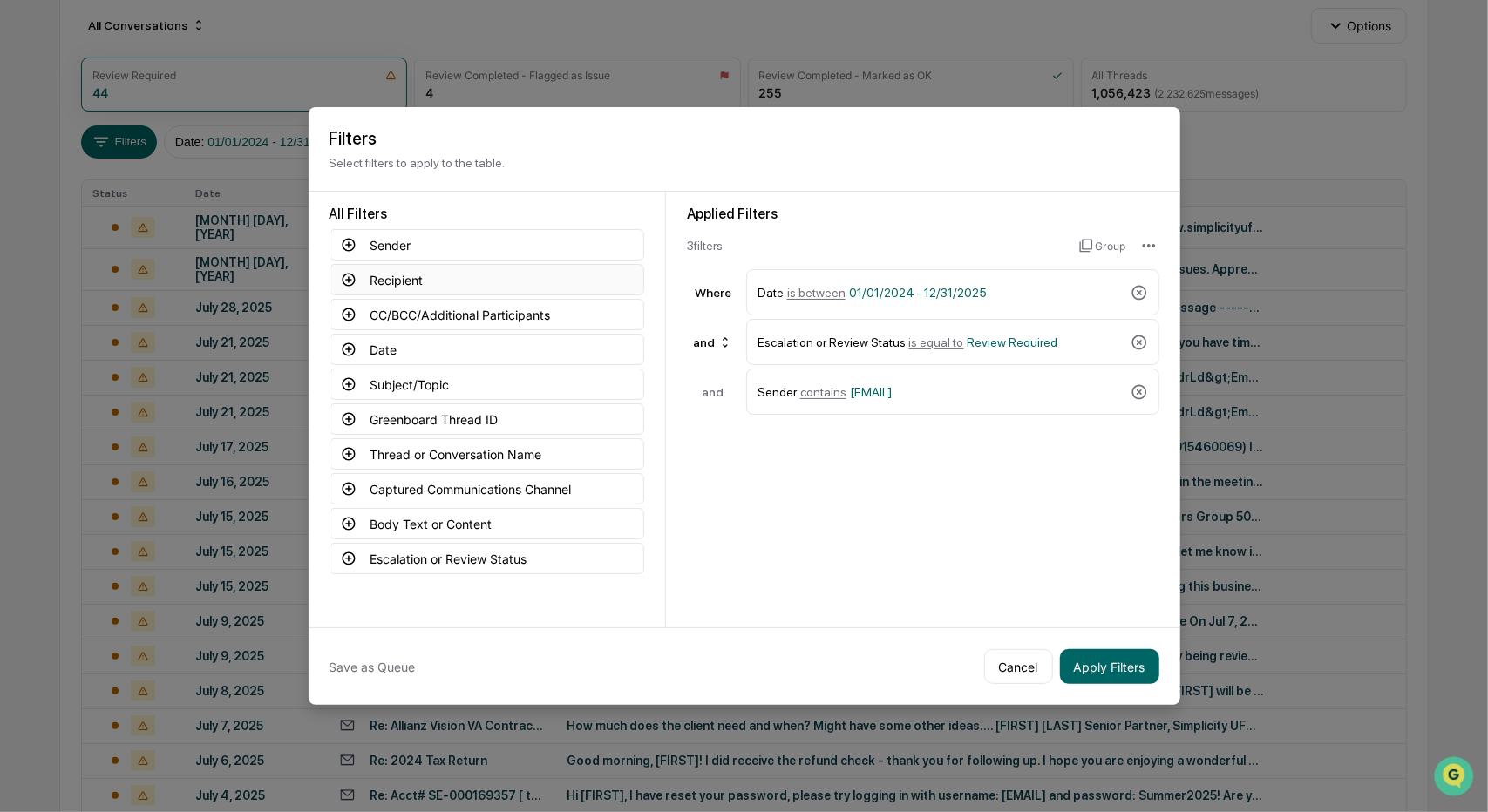 click on "Recipient" at bounding box center [486, 280] 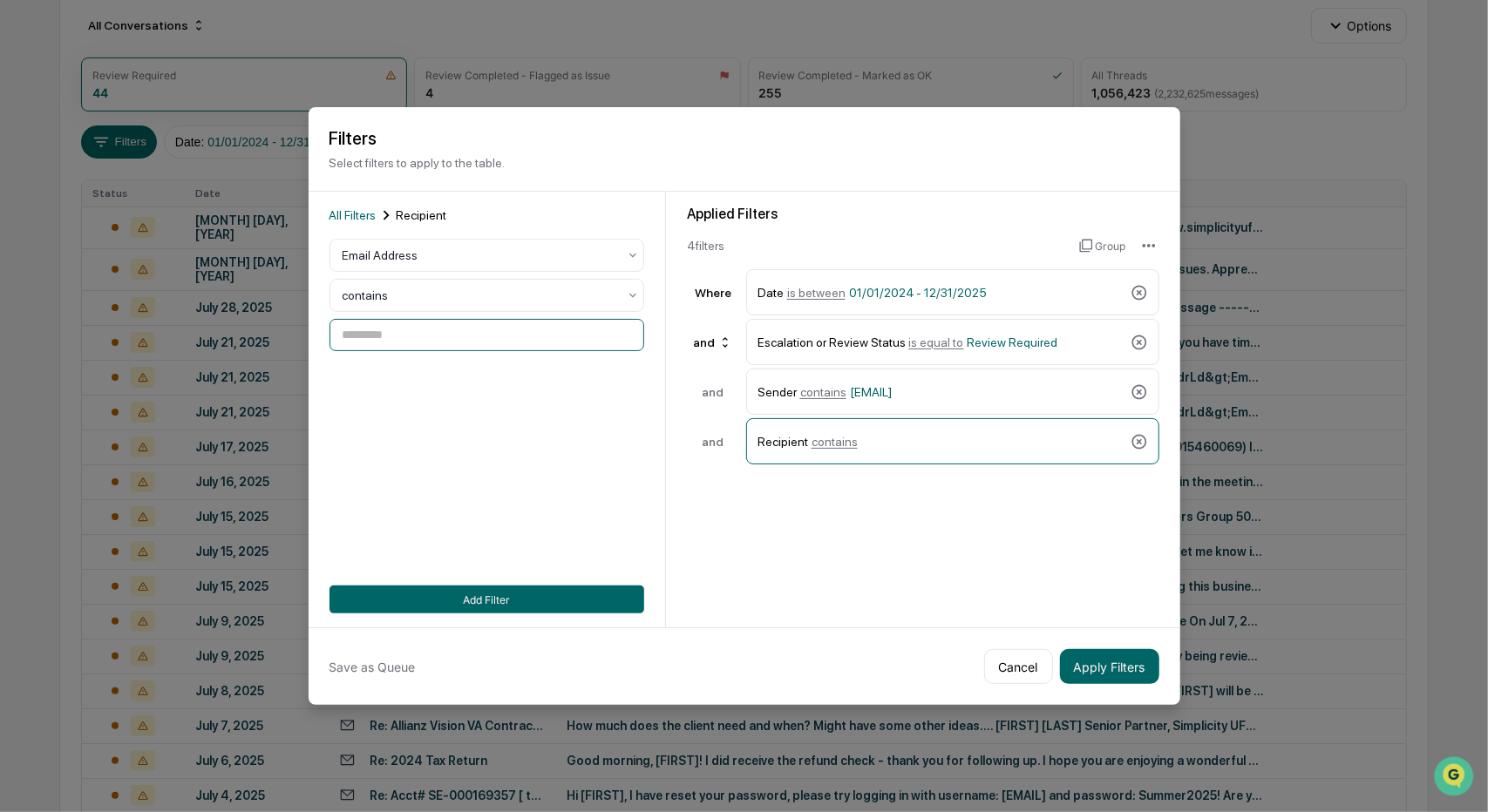 click at bounding box center (486, 335) 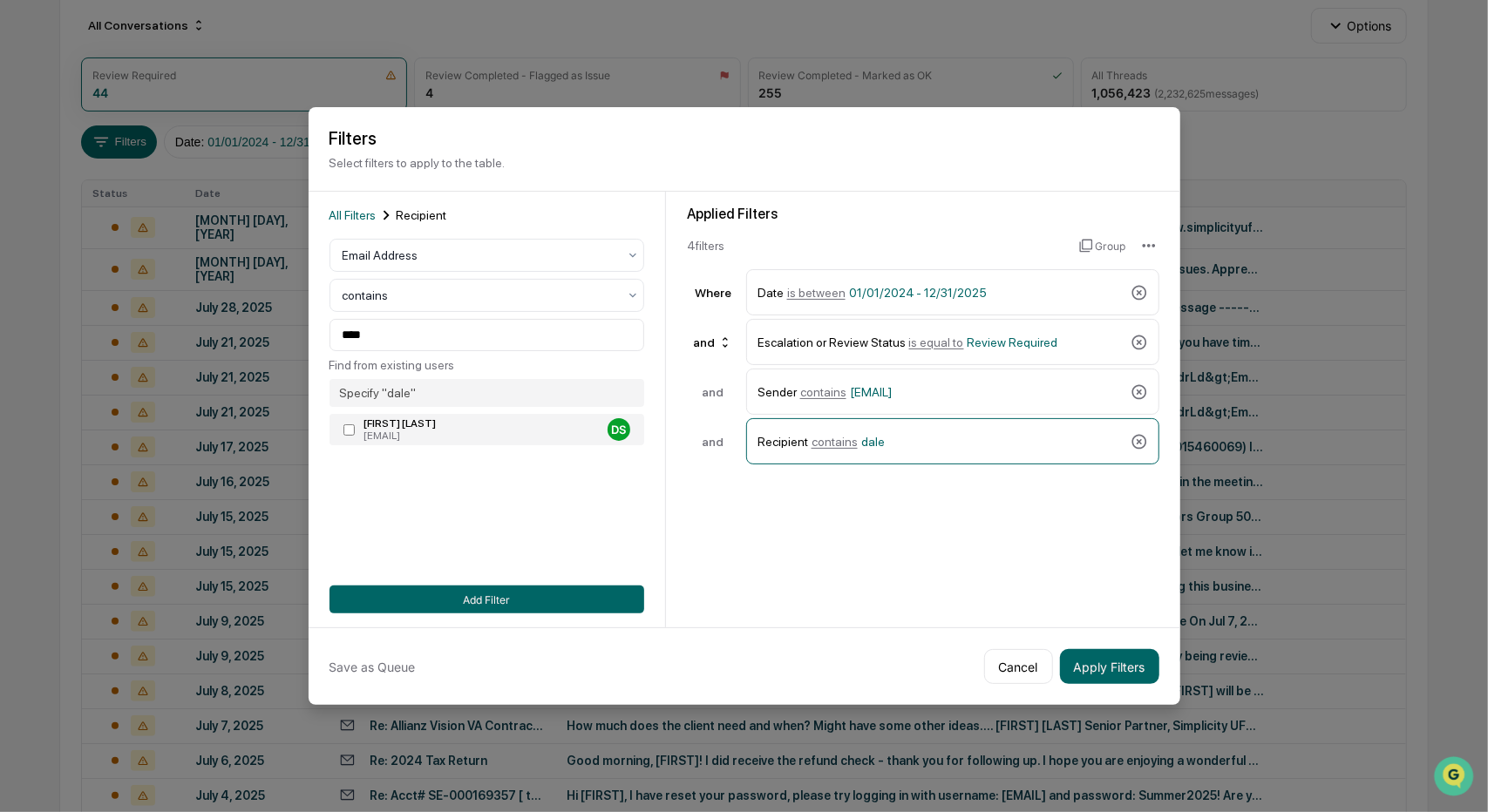 click on "[EMAIL]" at bounding box center (482, 436) 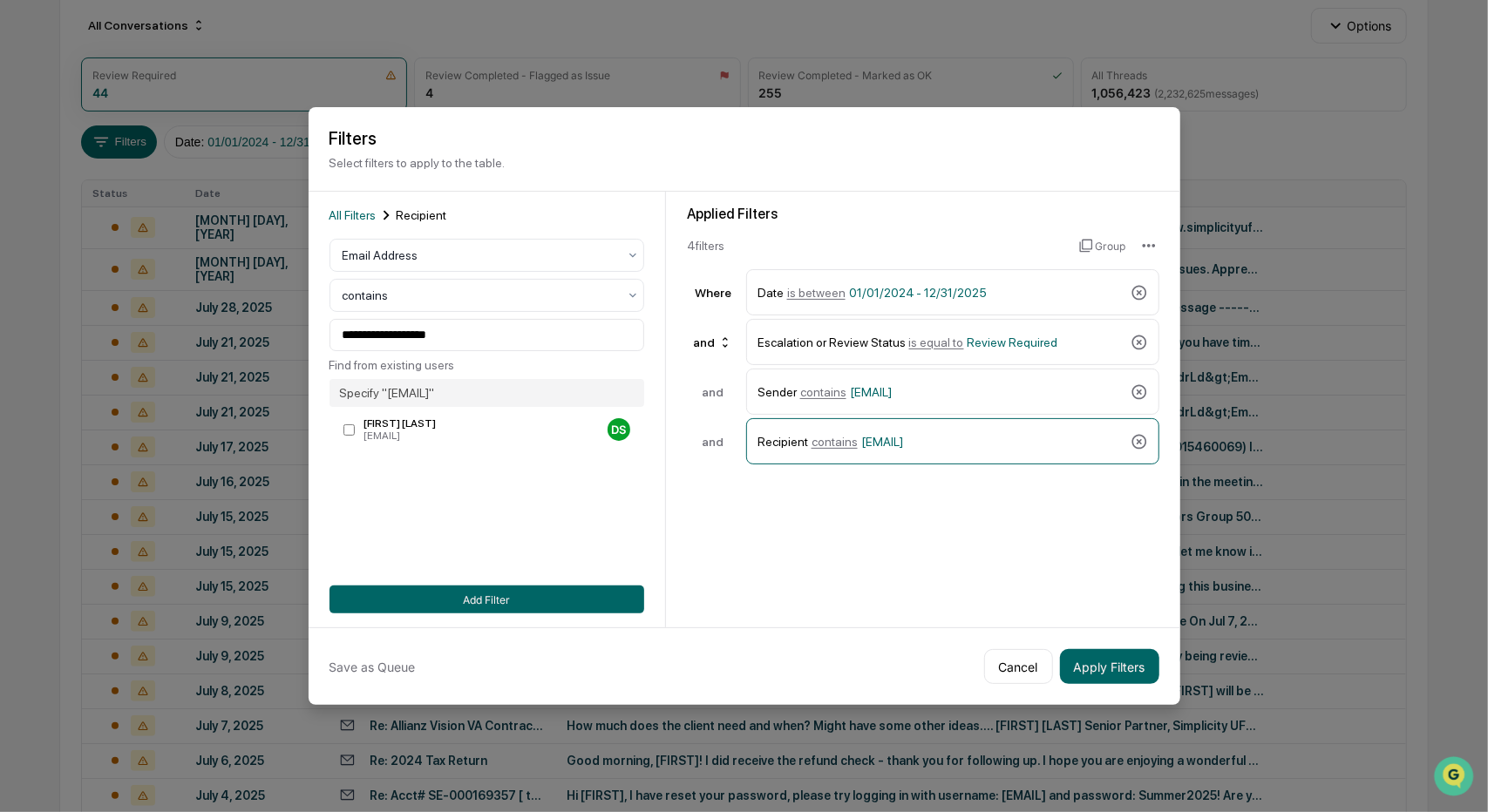 click on "and" at bounding box center [713, 442] 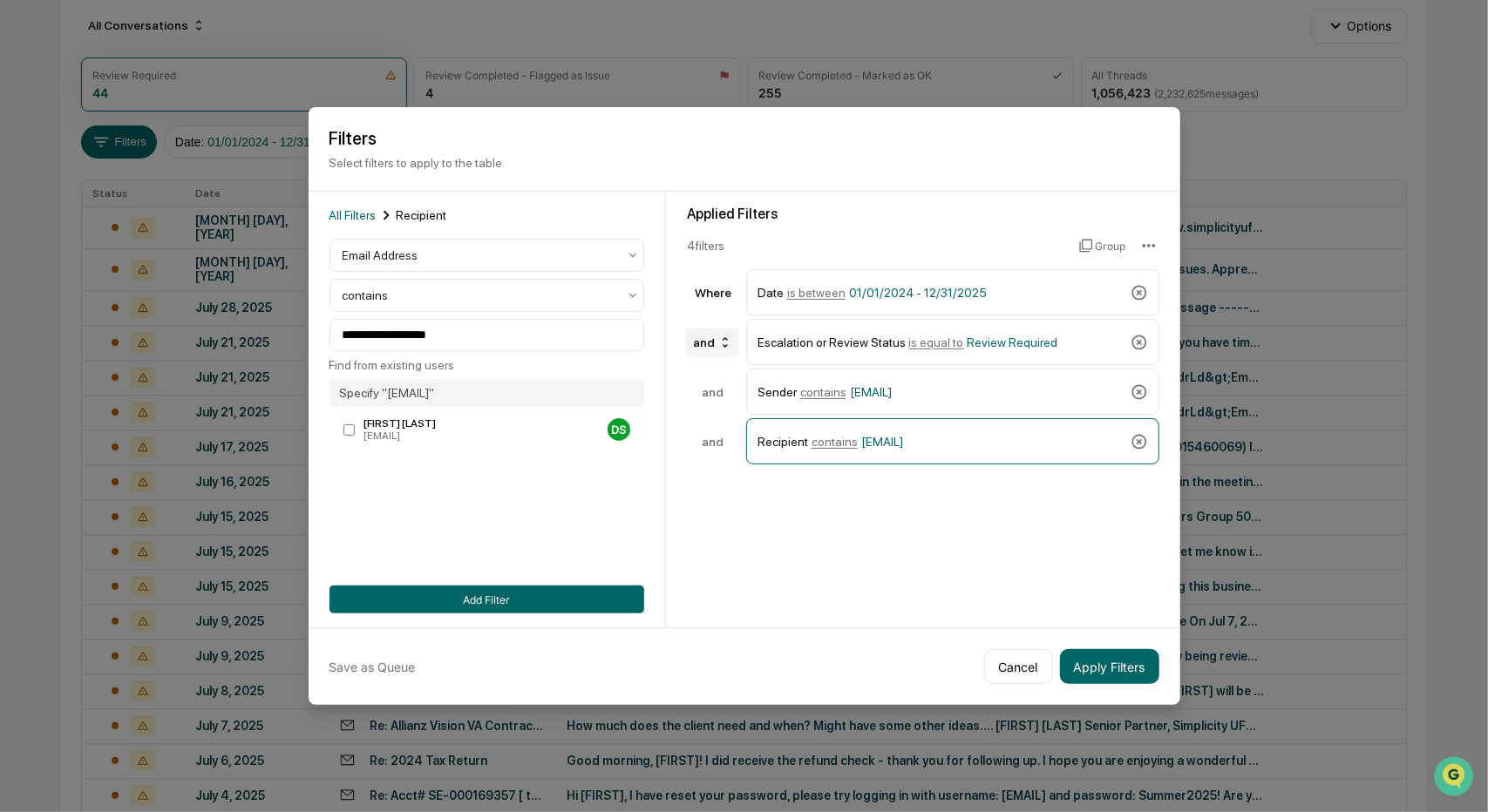 click on "and" at bounding box center [712, 342] 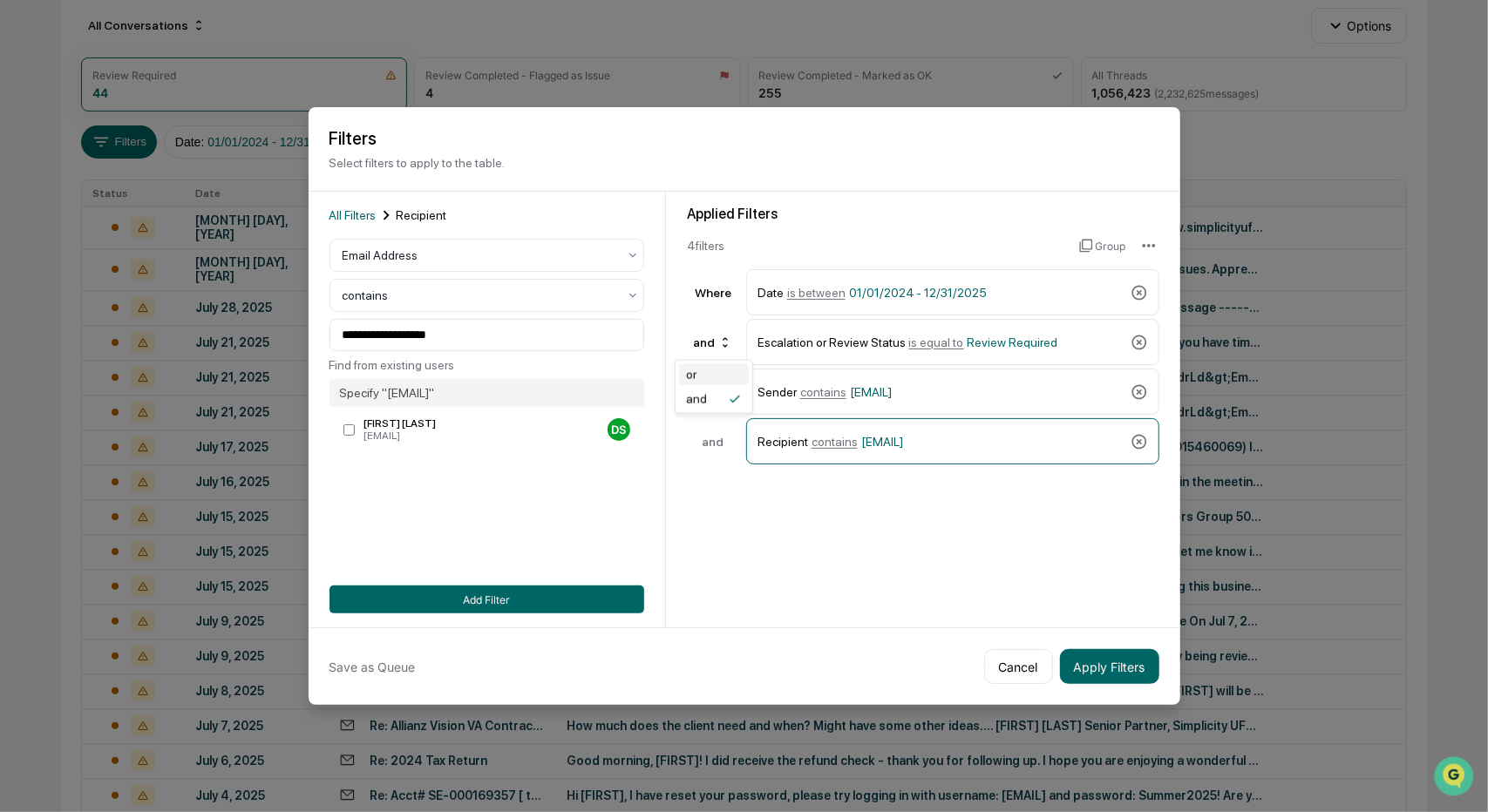 click on "or" at bounding box center (714, 375) 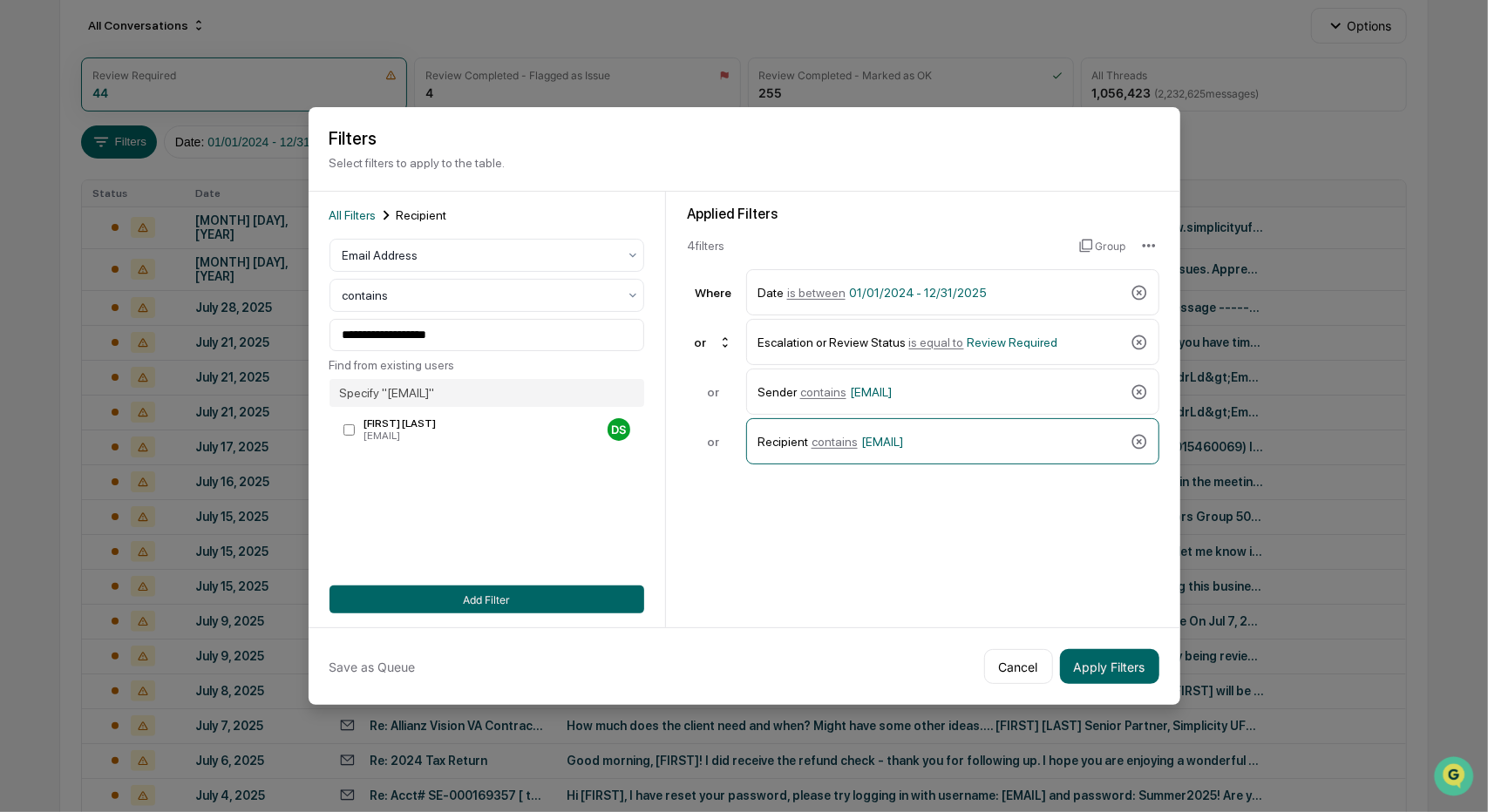 click on "Applied Filters 4  filter s Group Where Date is between 01/01/2024 - 12/31/2025 or Escalation or Review Status is equal to Review Required or Sender contains Dale@maiawealth.com or Recipient contains Dale@maiawealth.com" at bounding box center (923, 409) 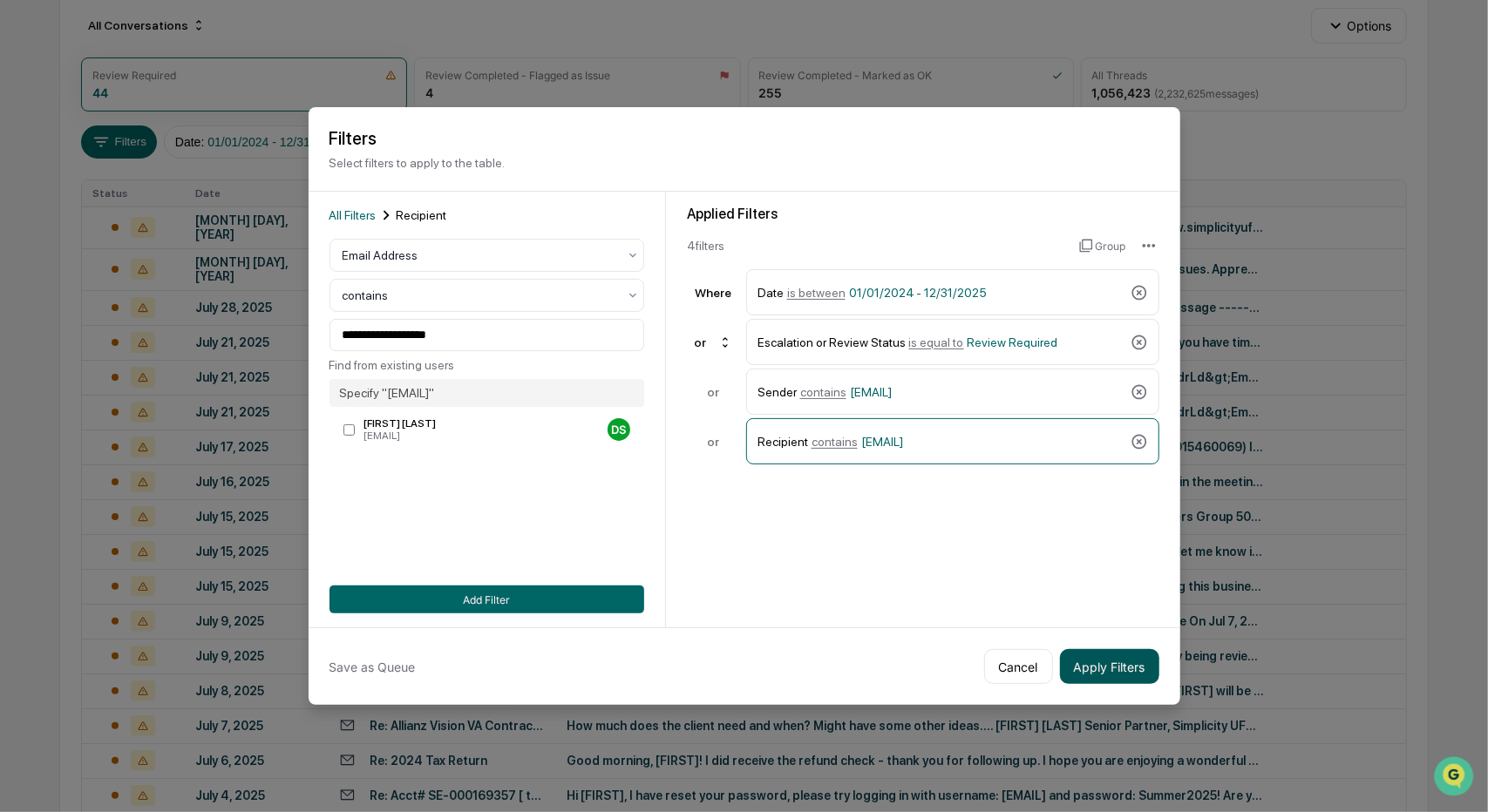 click on "Apply Filters" at bounding box center (1110, 667) 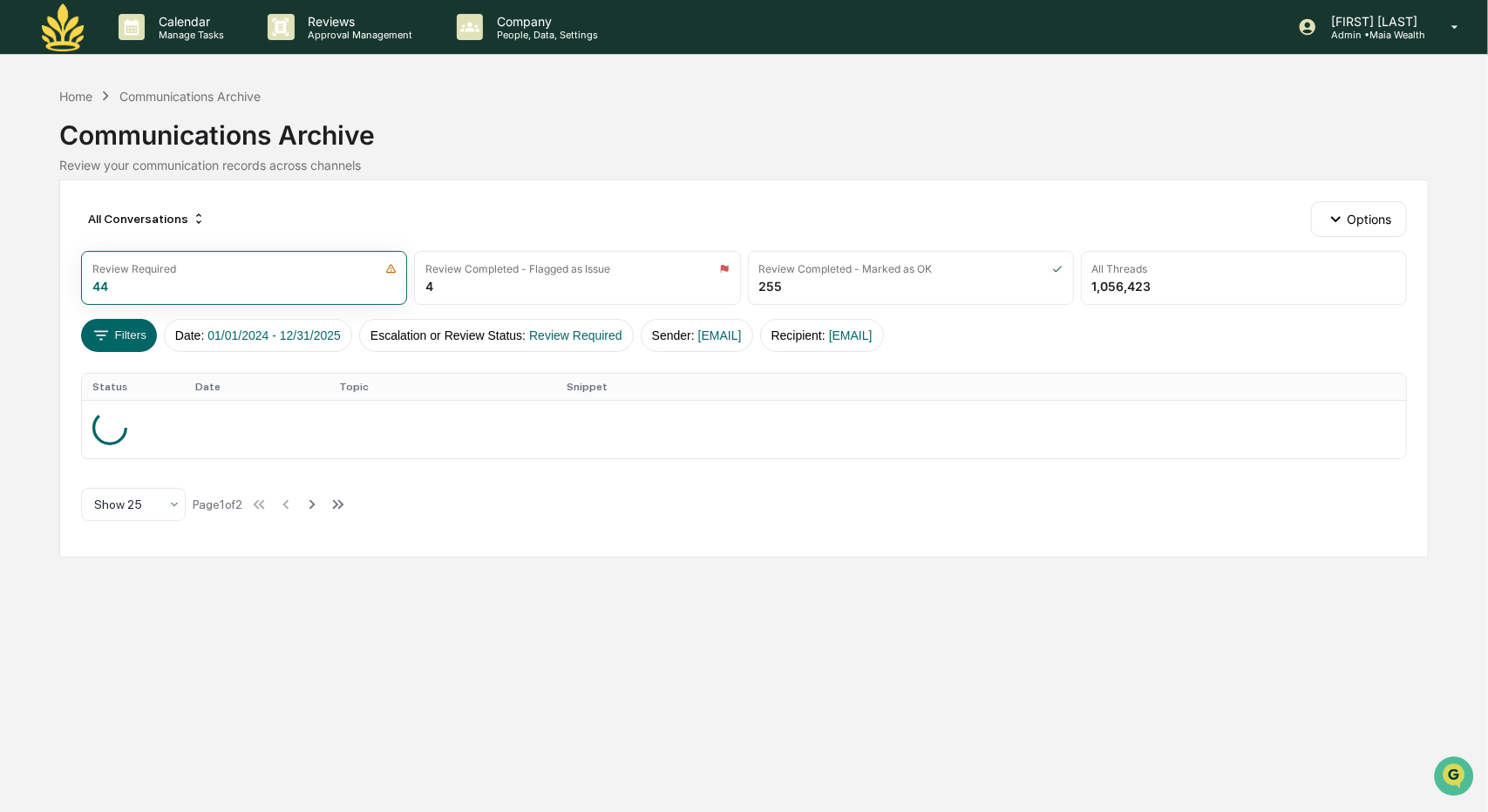 scroll, scrollTop: 0, scrollLeft: 0, axis: both 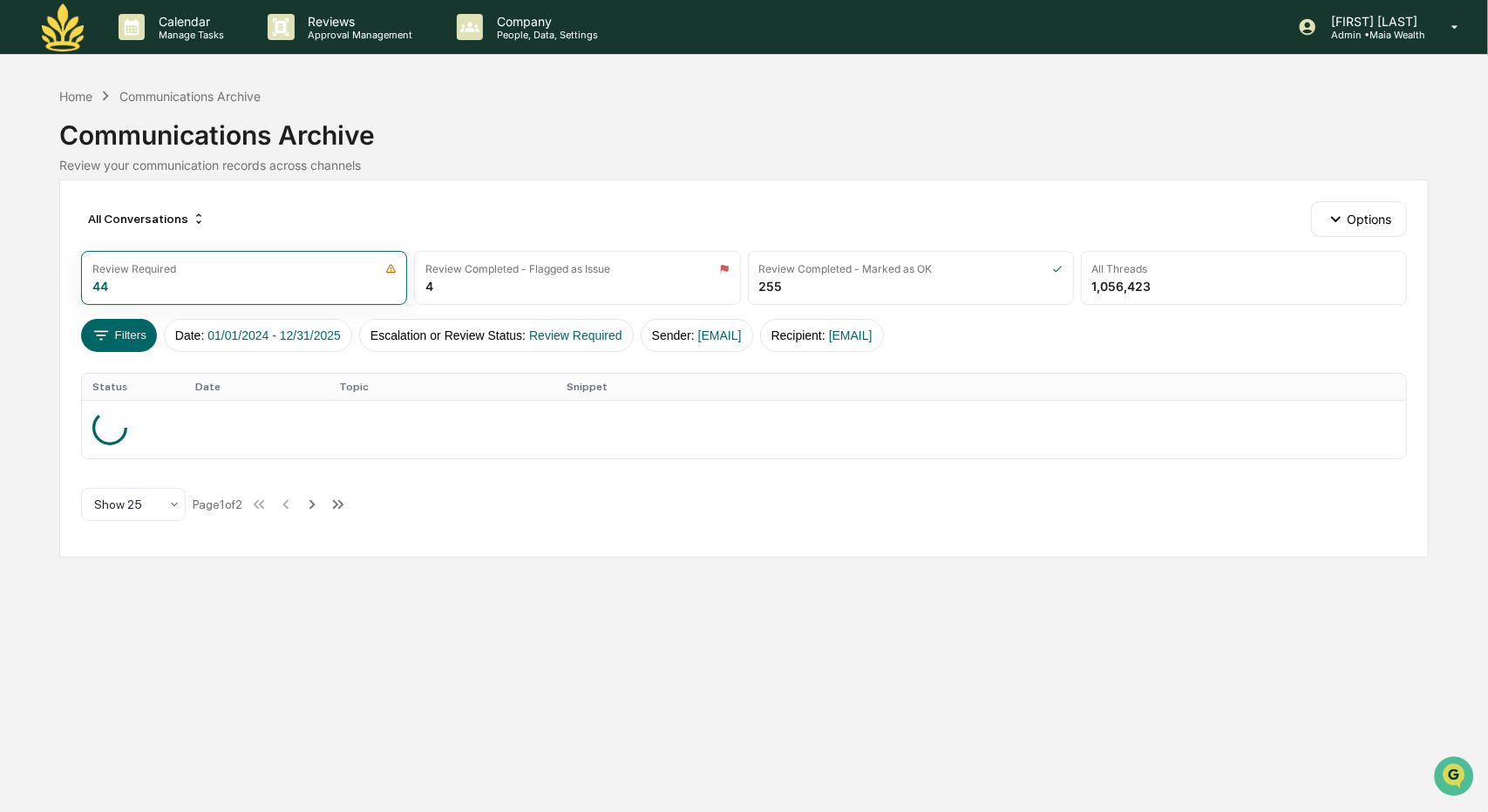 click on "Calendar Manage Tasks Reviews Approval Management Company People, Data, Settings Chandler Te Velde Admin •  Maia Wealth Home Communications Archive Communications Archive Review your communication records across channels All Conversations Options Review Required 44 Review Completed - Flagged as Issue 4 Review Completed - Marked as OK 255 All Threads 1,056,423 Filters Date : 01/01/2024 - 12/31/2025 Escalation or Review Status : Review Required Sender : Dale@maiawealth.com Recipient : Dale@maiawealth.com Status Date Topic Snippet Show 25 Page  1  of  2" at bounding box center [744, 406] 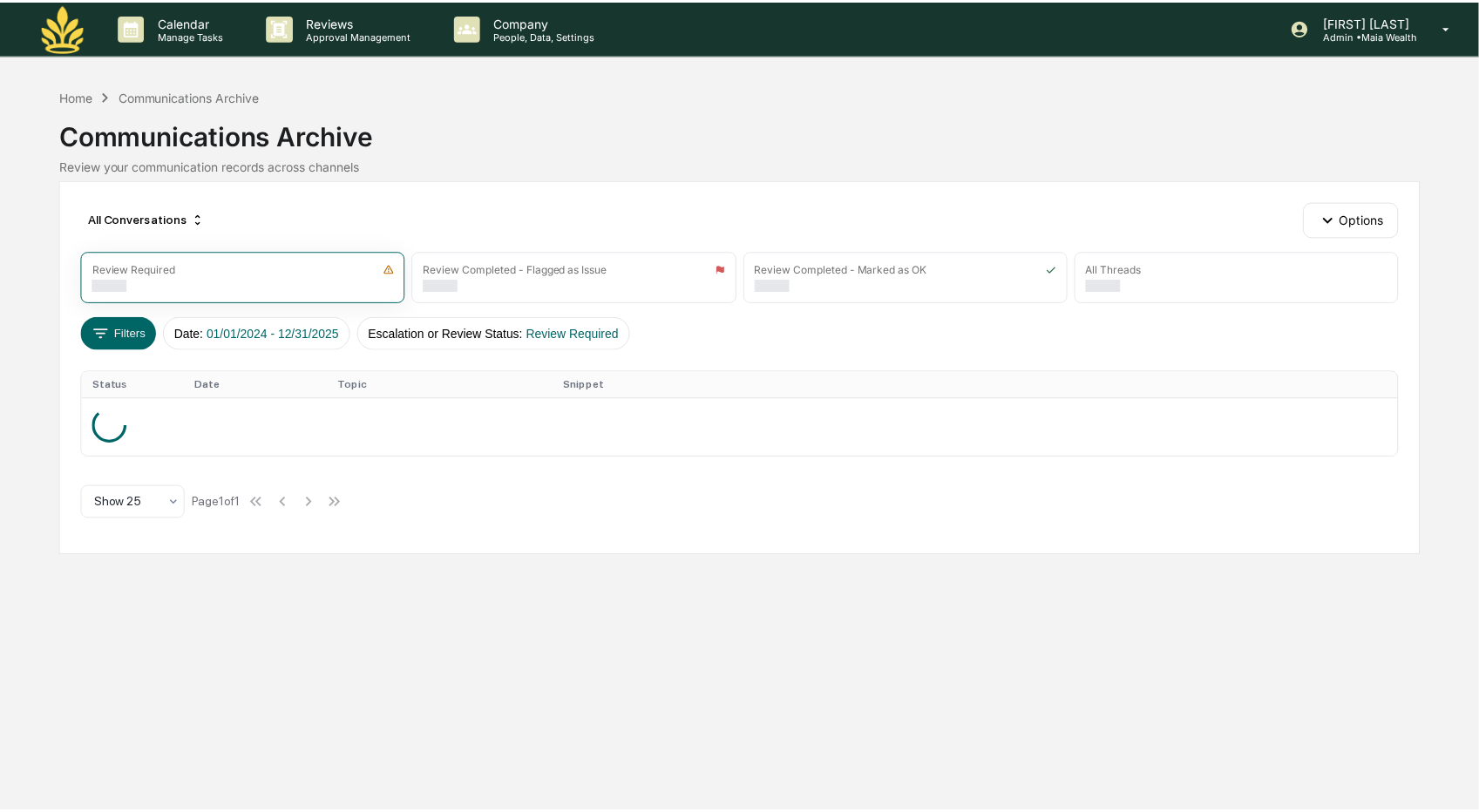 scroll, scrollTop: 0, scrollLeft: 0, axis: both 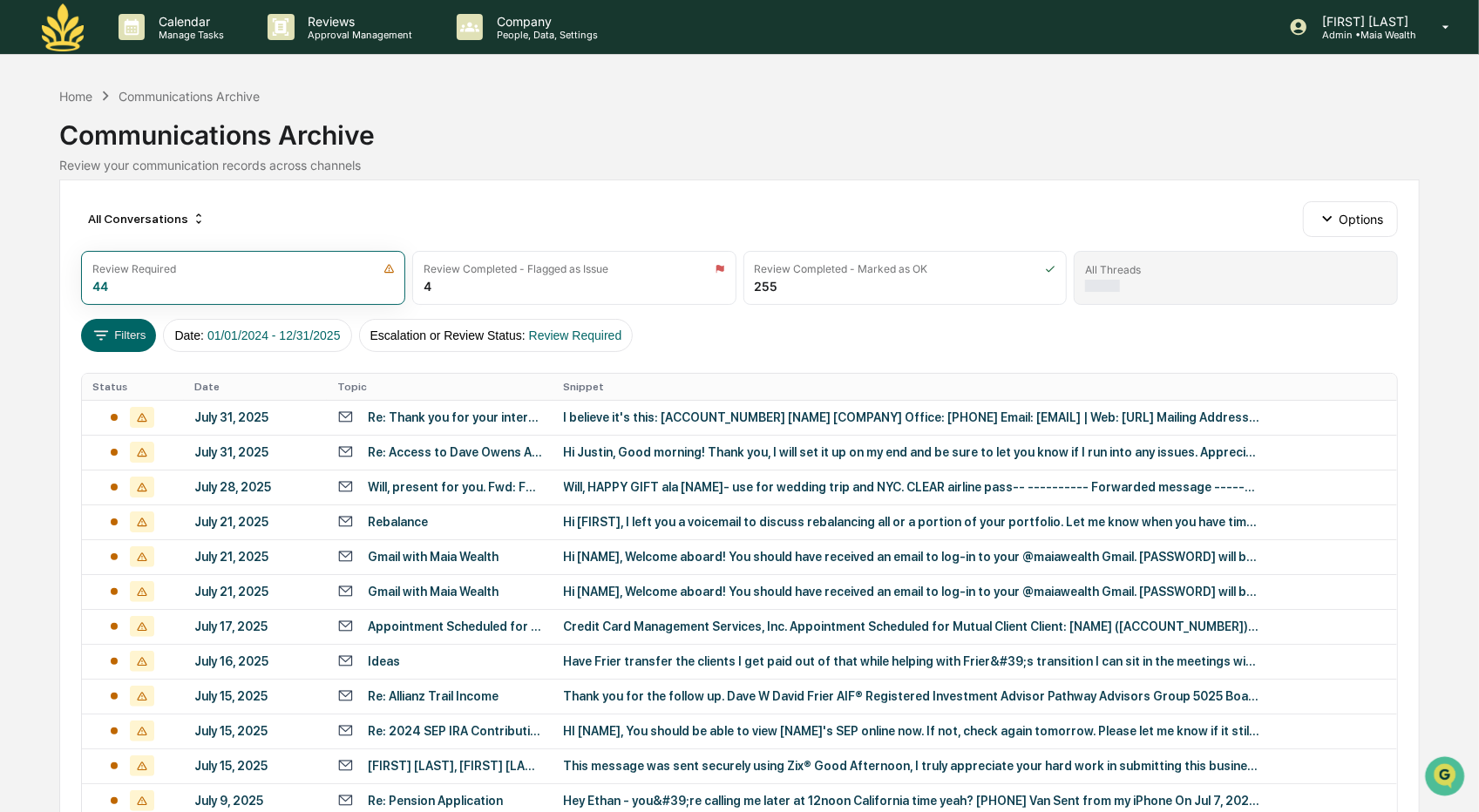 click on "All Threads" at bounding box center [1236, 278] 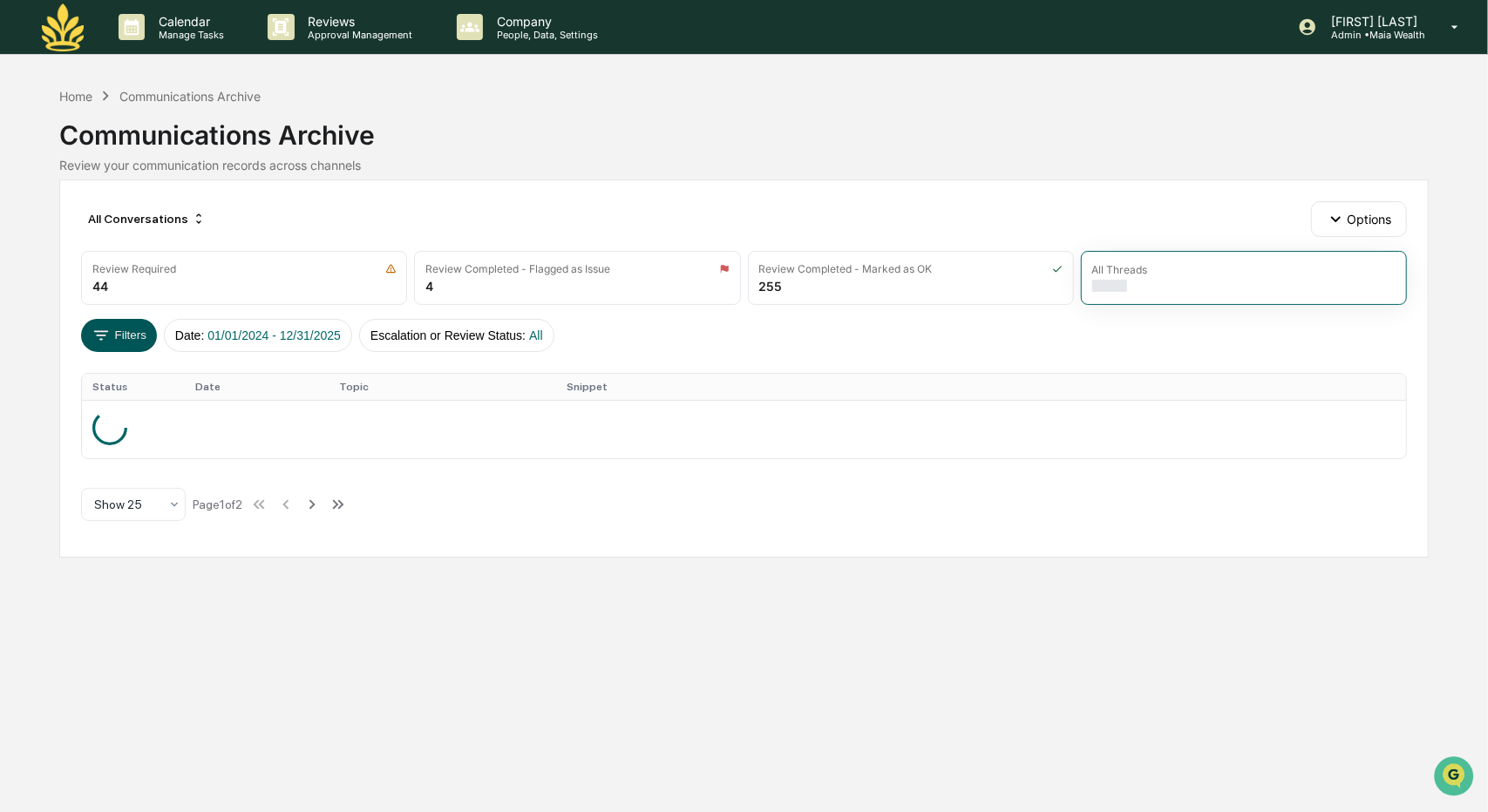click 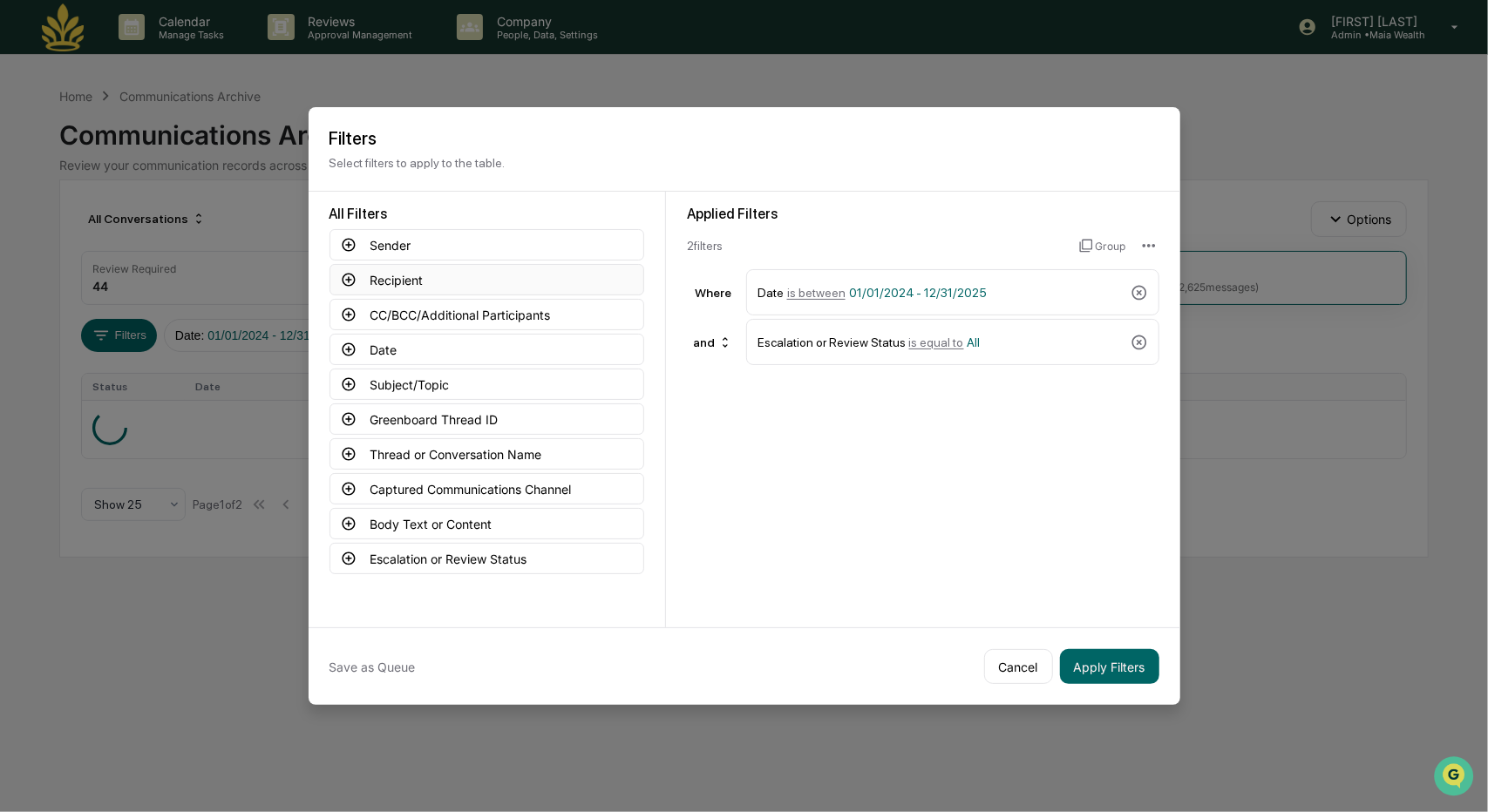 click 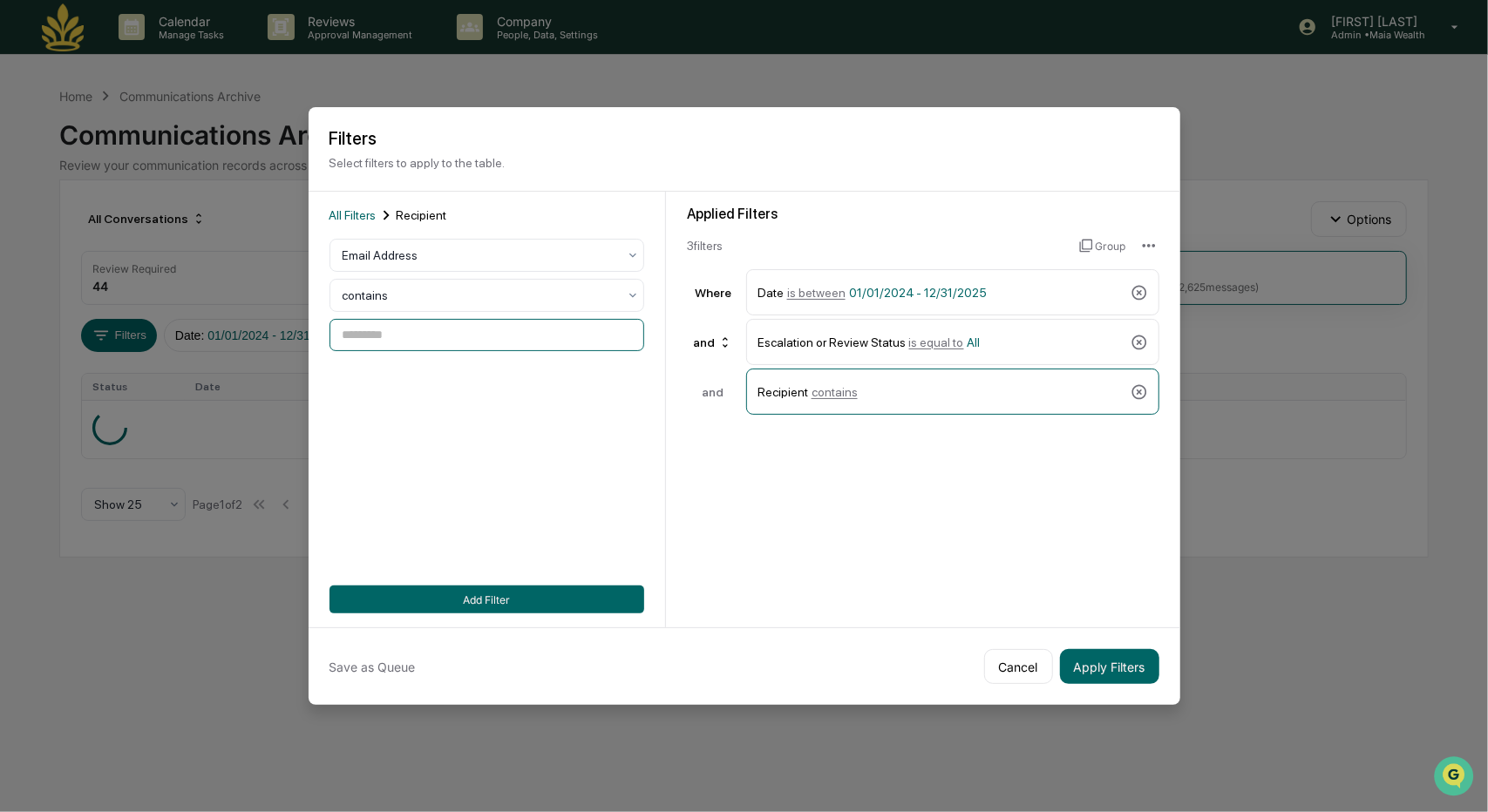 click at bounding box center (486, 335) 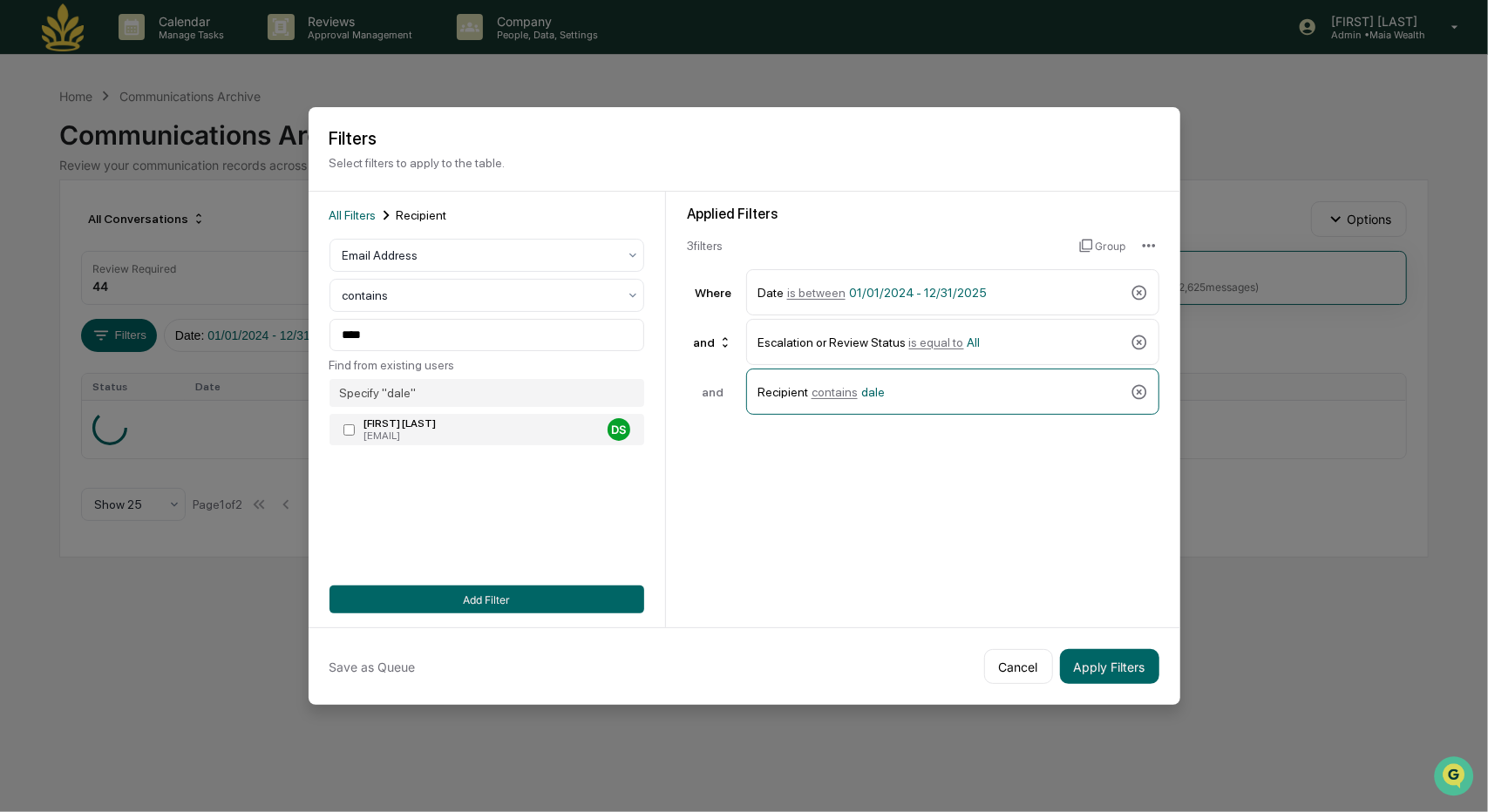 click on "Dale Self [EMAIL] DS" at bounding box center (486, 430) 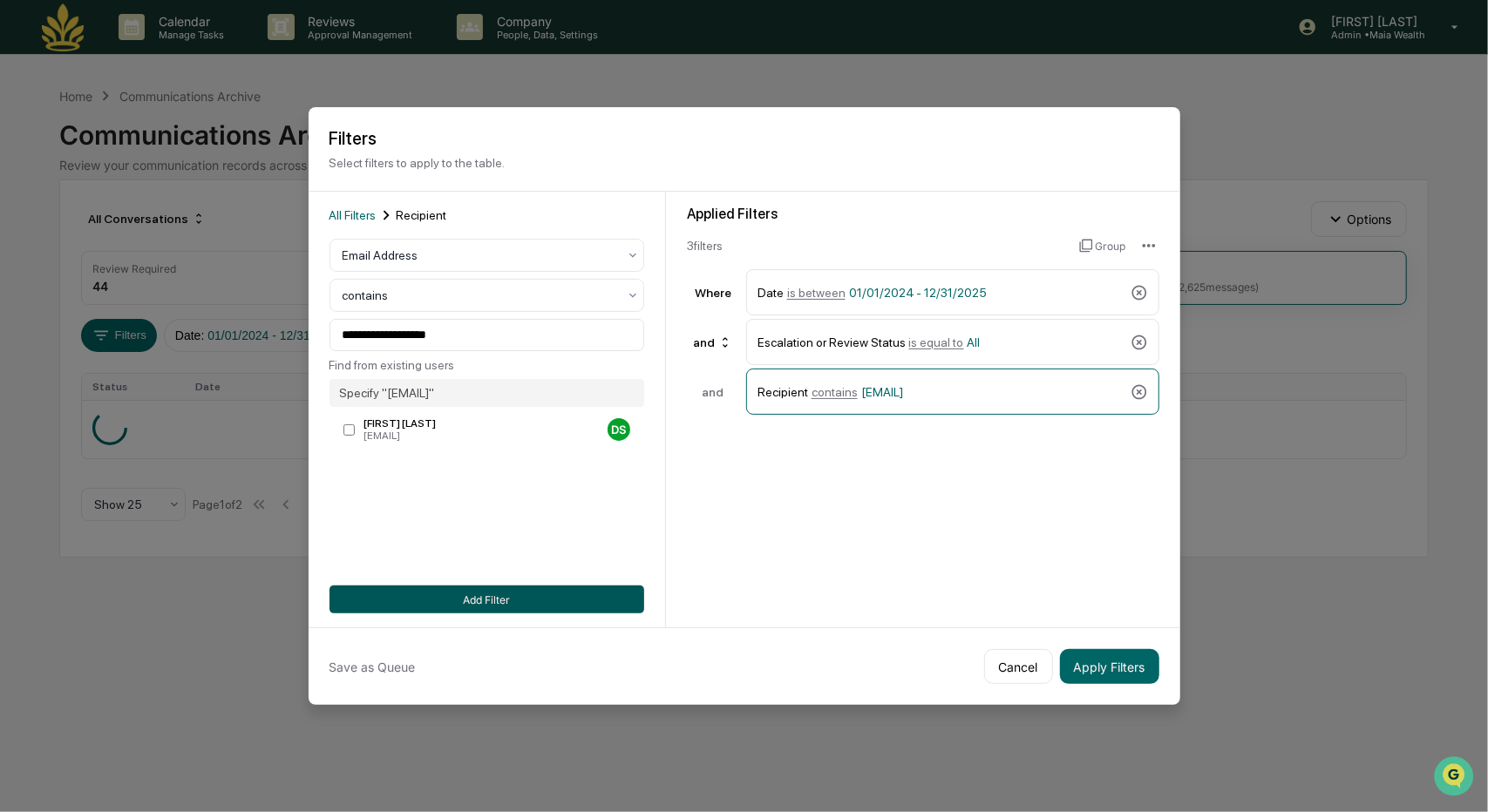 click on "Add Filter" at bounding box center [486, 599] 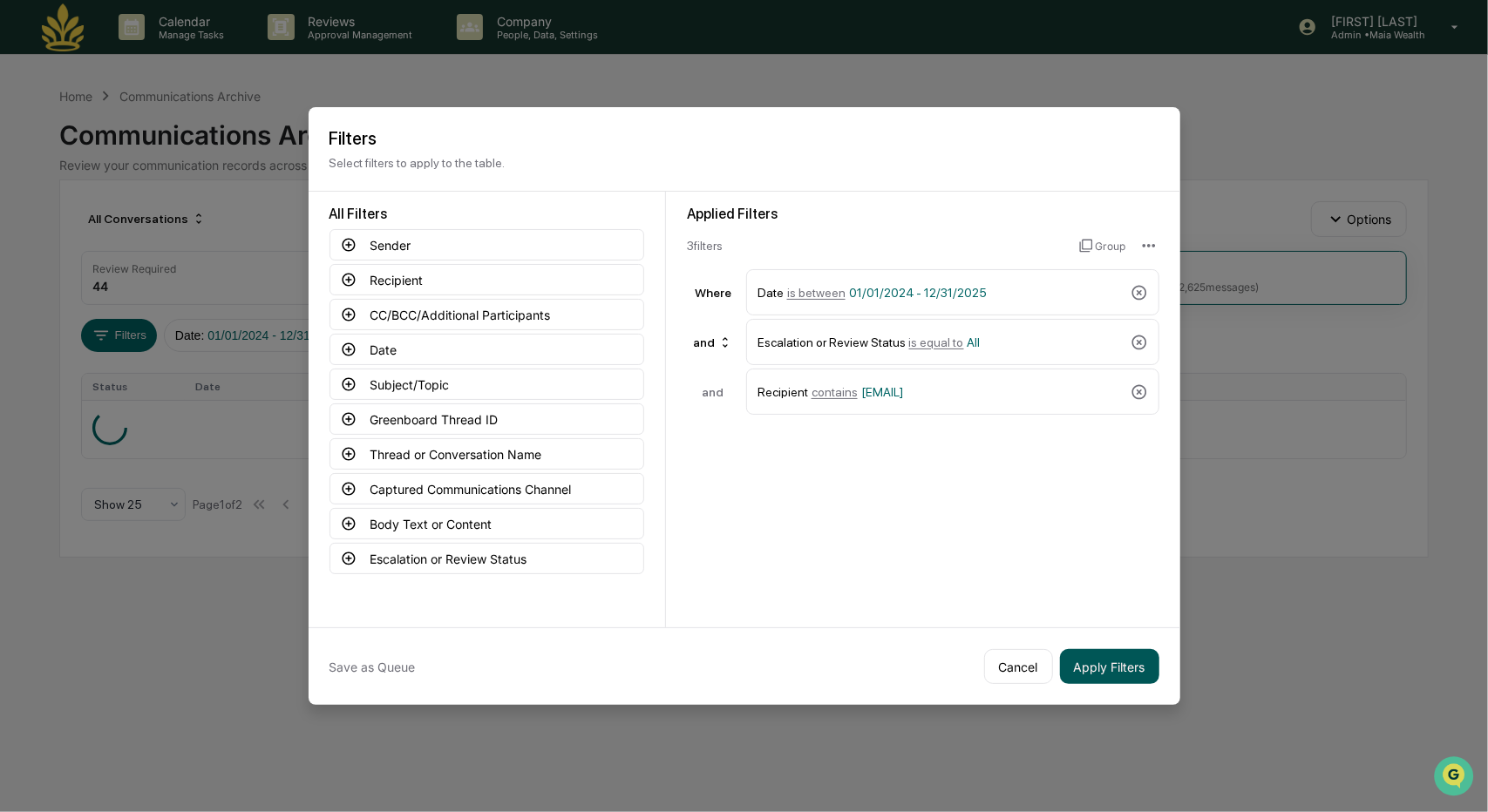 click on "Apply Filters" at bounding box center [1110, 667] 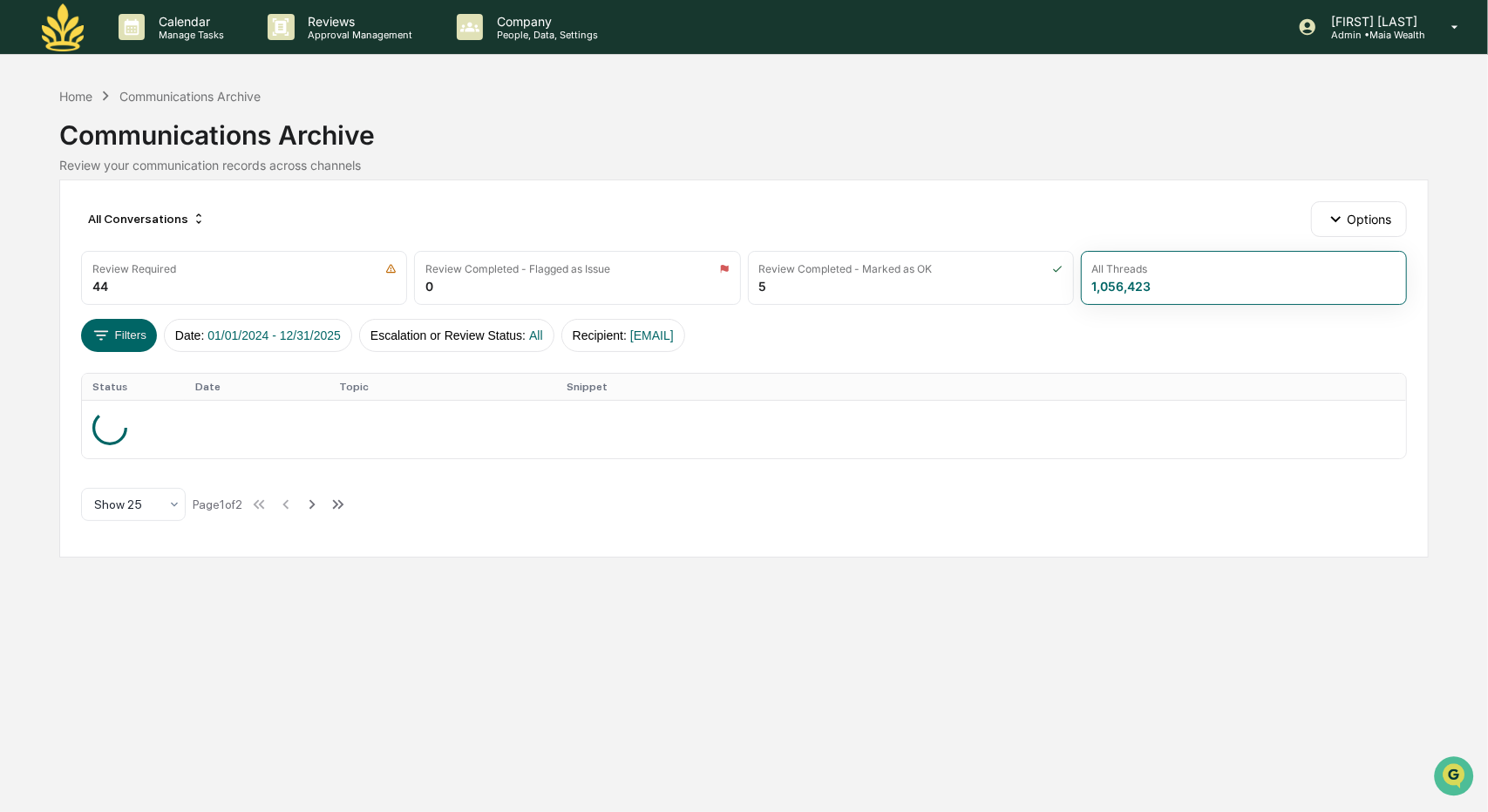 click on "Calendar Manage Tasks Reviews Approval Management Company People, Data, Settings Chandler Te Velde Admin • Maia Maiawealth.com Home Communications Archive Communications Archive Review your communication records across channels All Conversations Options Review Required 44 Review Completed - Flagged as Issue 0 Review Completed - Marked as OK 5 All Threads 1,056,423 Filters Date : 01/01/2024 - 12/31/2025 Escalation or Review Status : All Recipient : [EMAIL] Status Date Topic Snippet Show 25 Page 1 of 2" at bounding box center [744, 406] 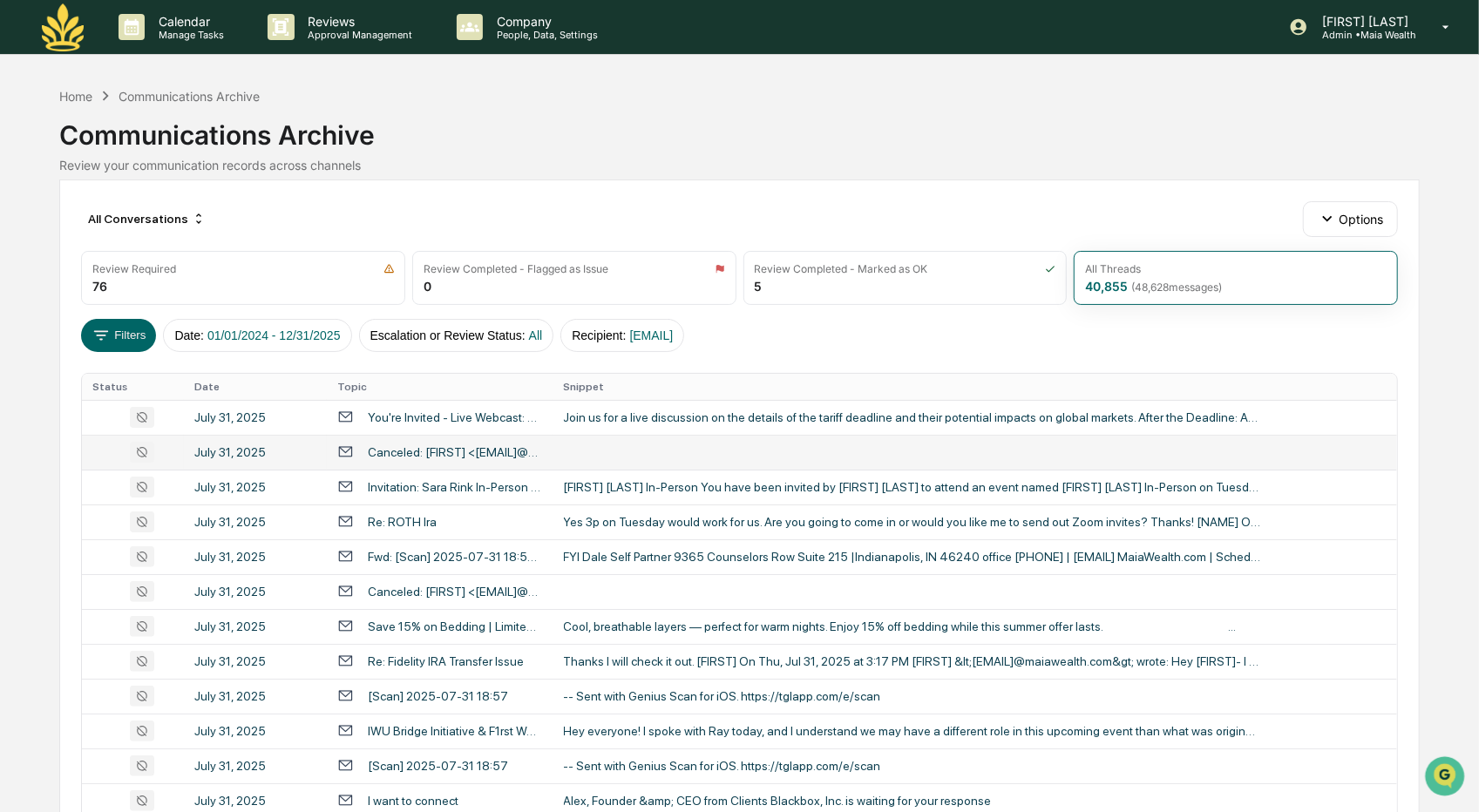 click on "Canceled: [FIRST] <[EMAIL]@maiawealth.com> [LAST]" at bounding box center [455, 452] 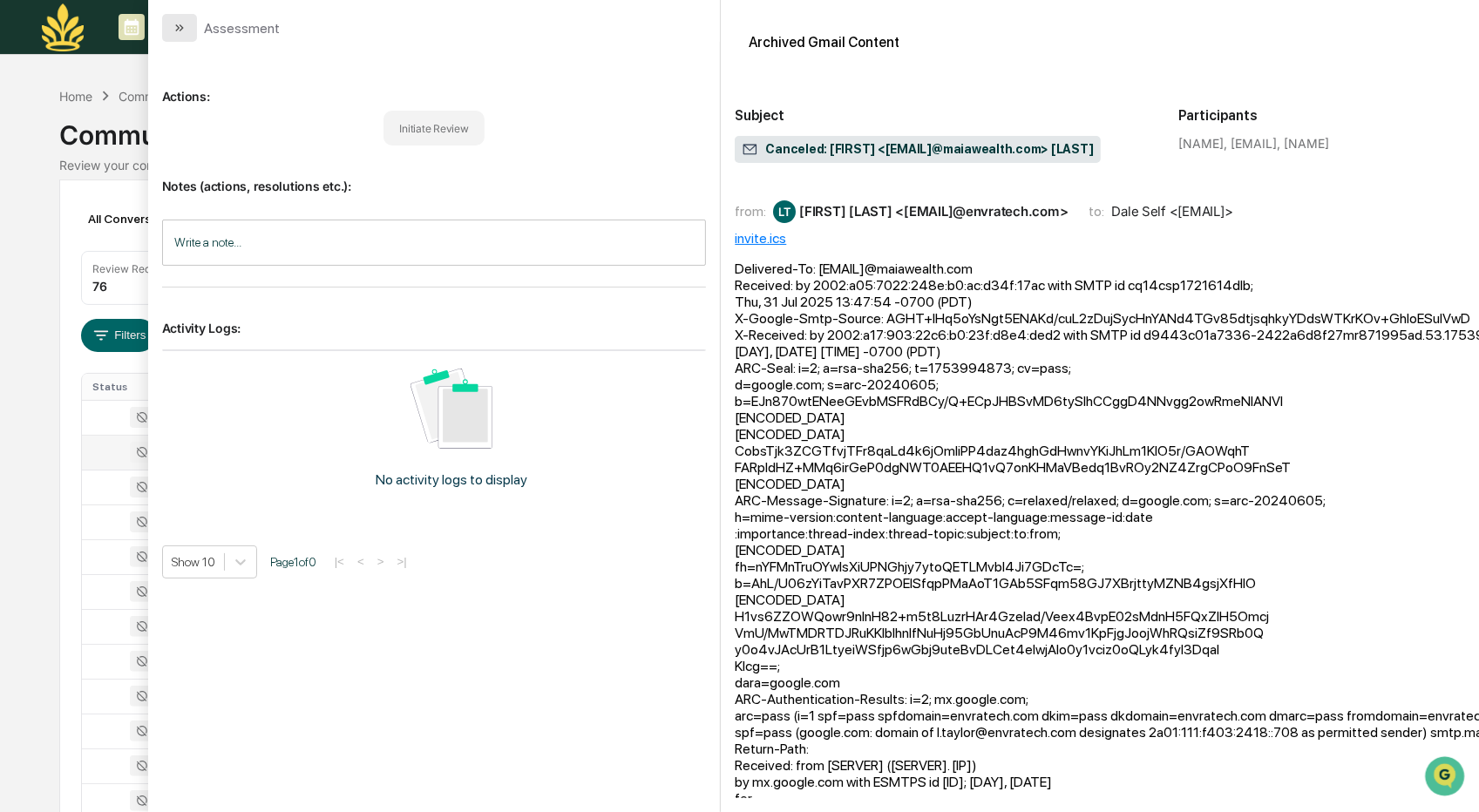 click 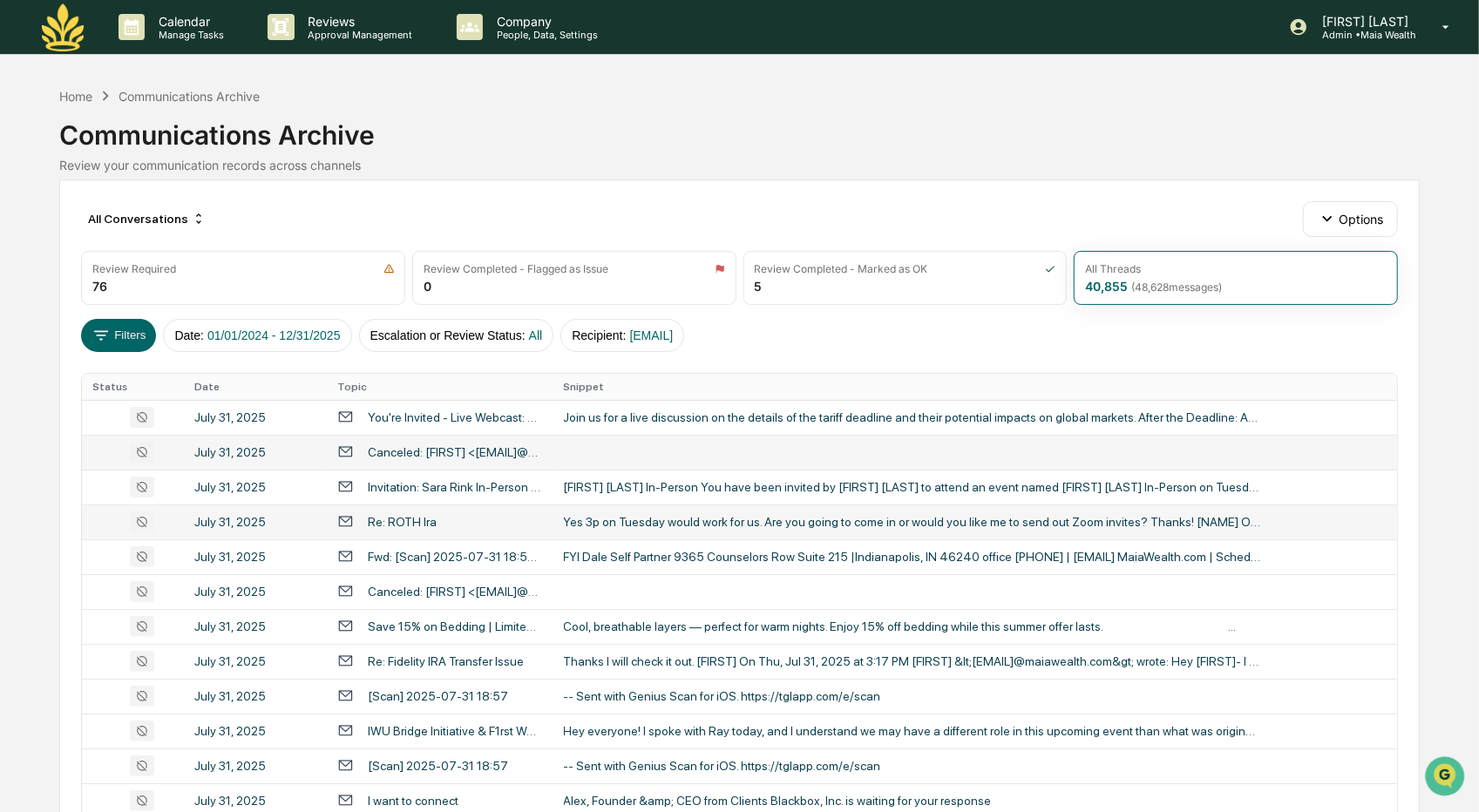 scroll, scrollTop: 78, scrollLeft: 0, axis: vertical 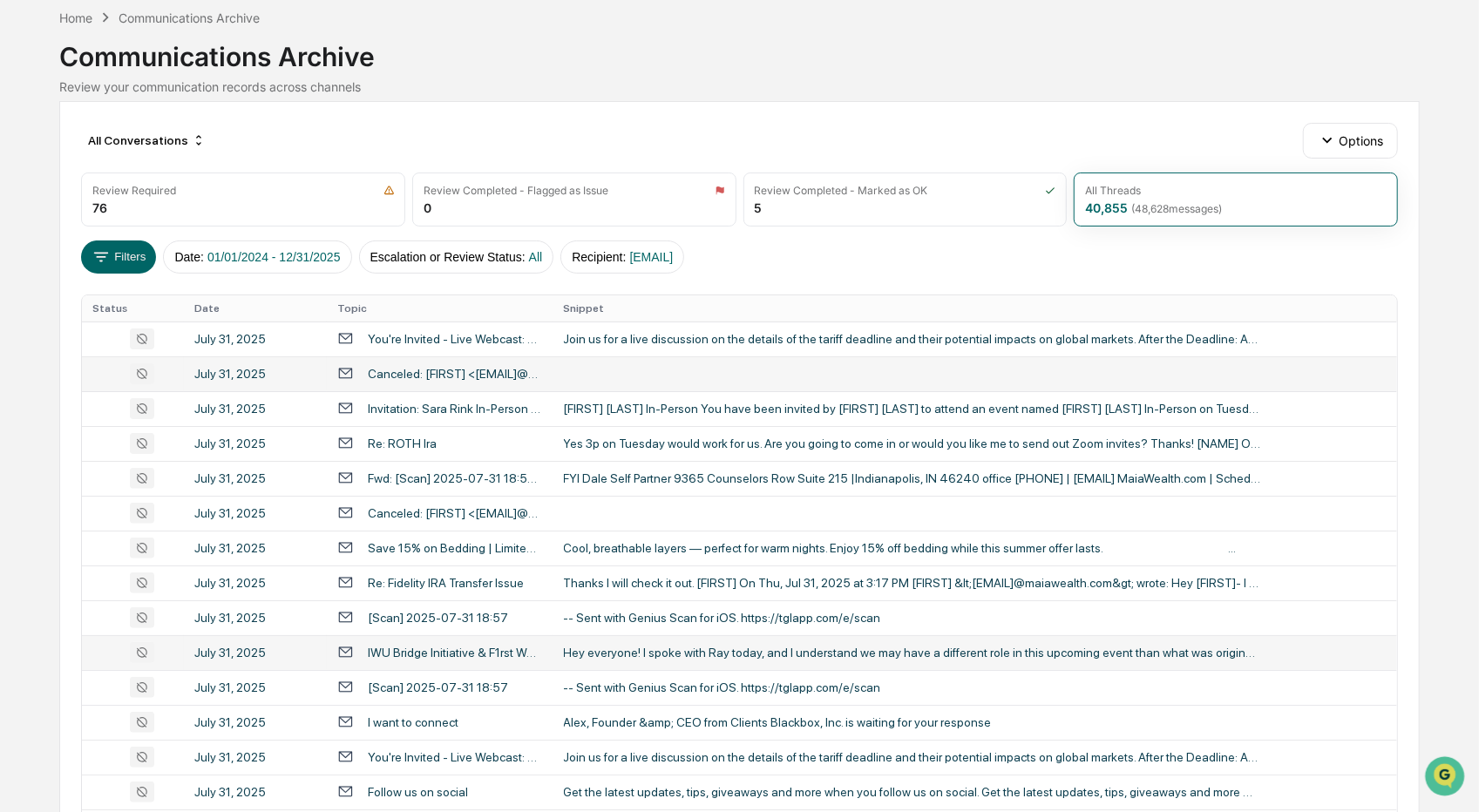 click on "Hey everyone! I spoke with Ray today, and I understand we may have a different role in this upcoming event than what was originally presented. I am working with my supervisor to see if we can make a" at bounding box center (975, 653) 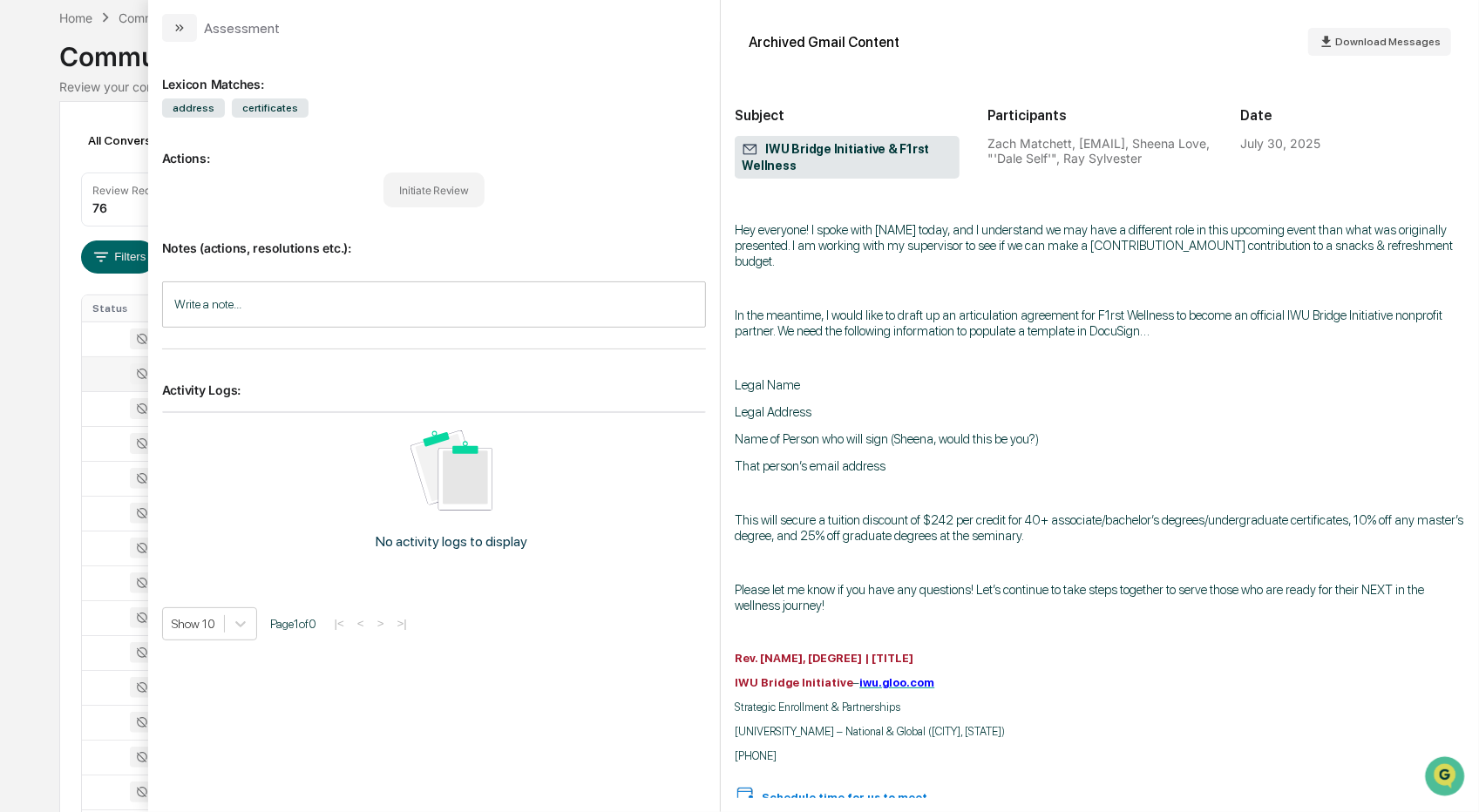 scroll, scrollTop: 67, scrollLeft: 0, axis: vertical 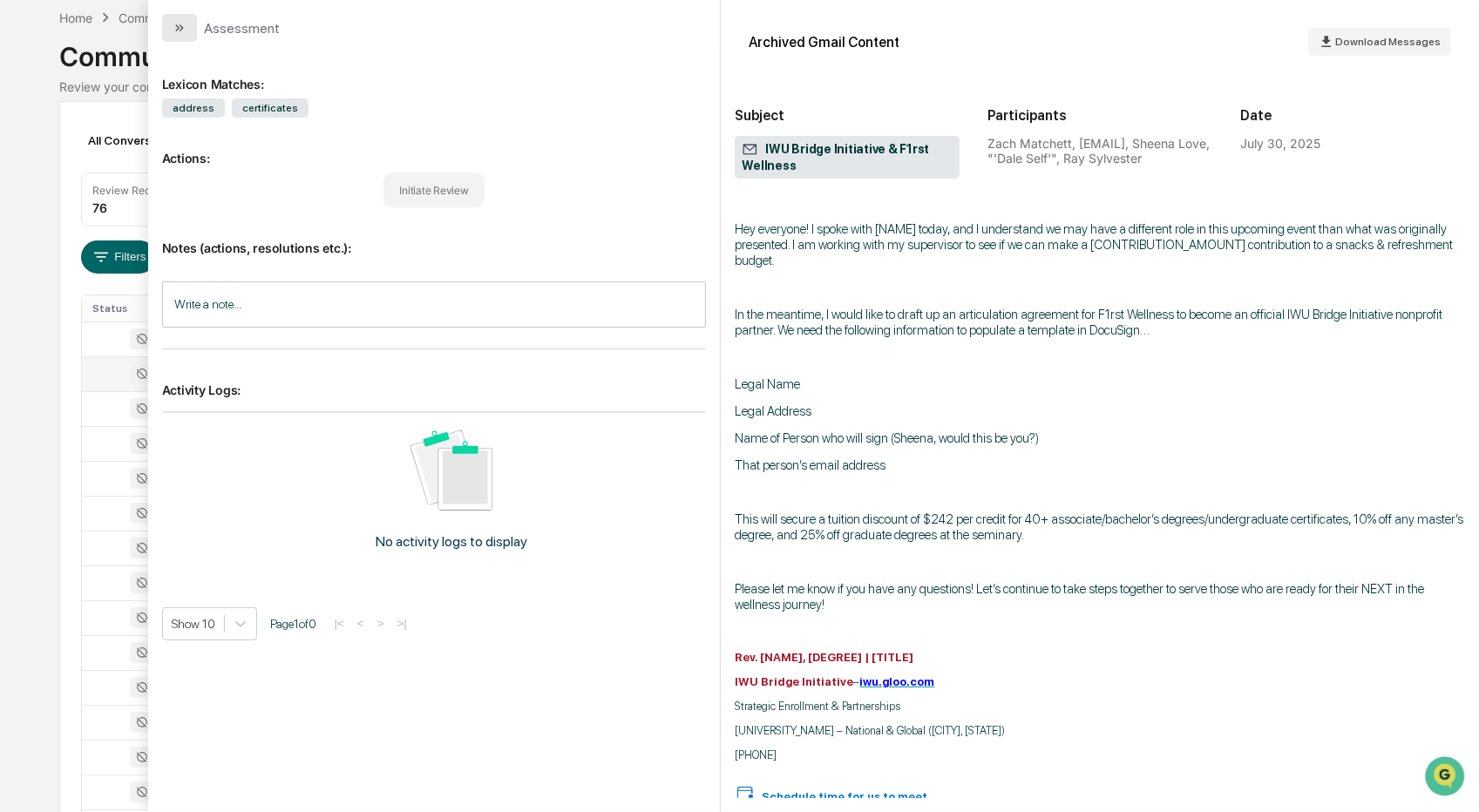 click 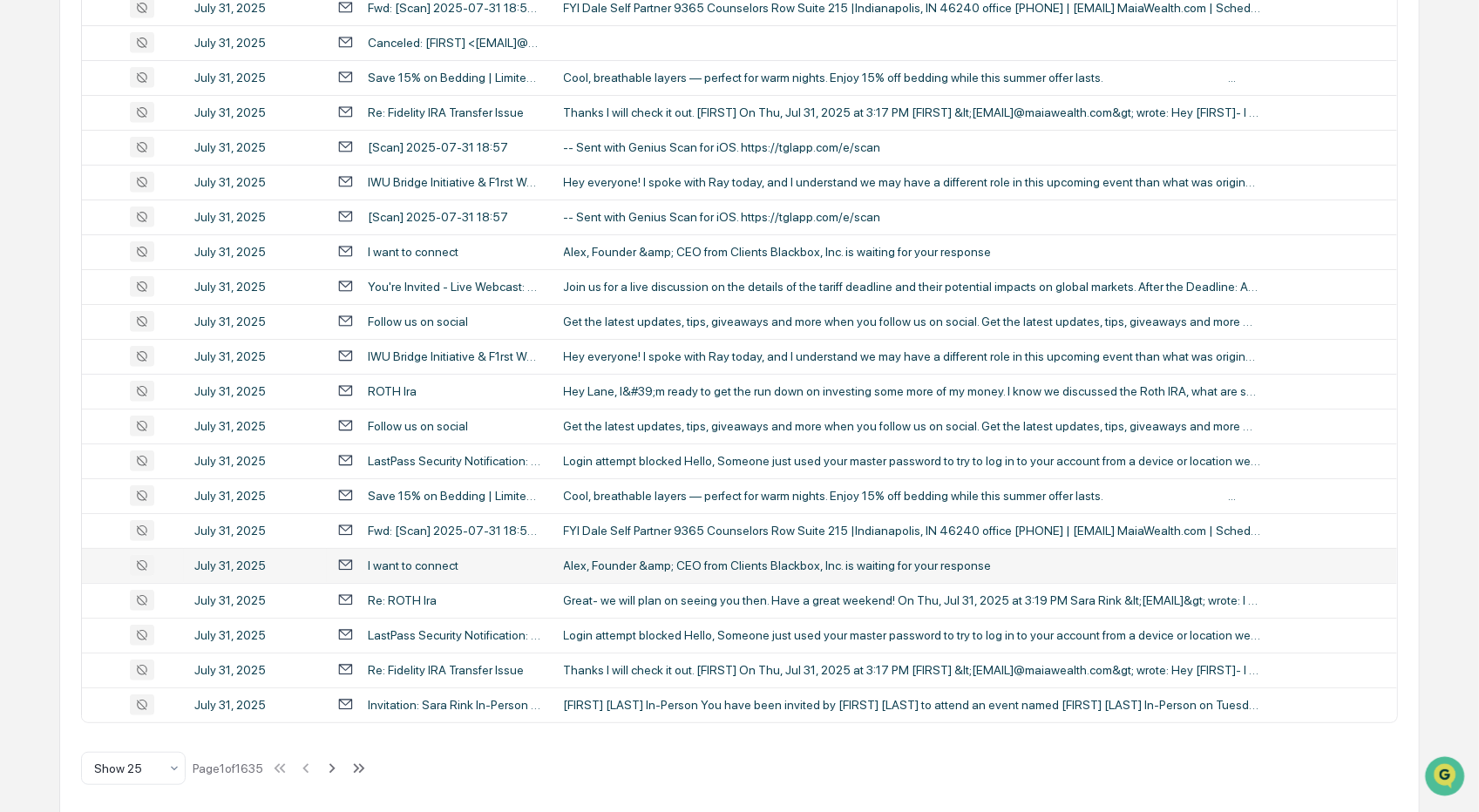 scroll, scrollTop: 555, scrollLeft: 0, axis: vertical 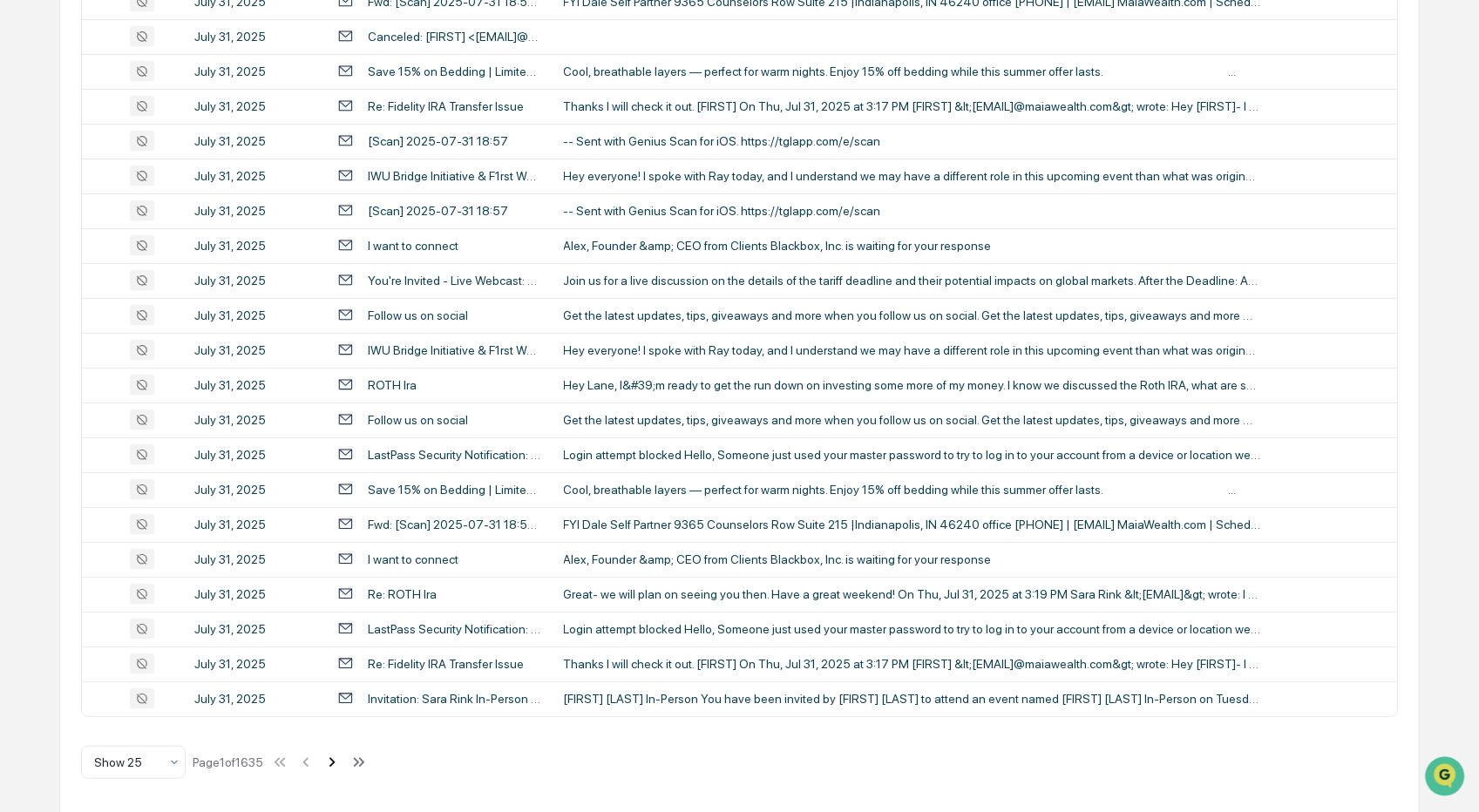 click 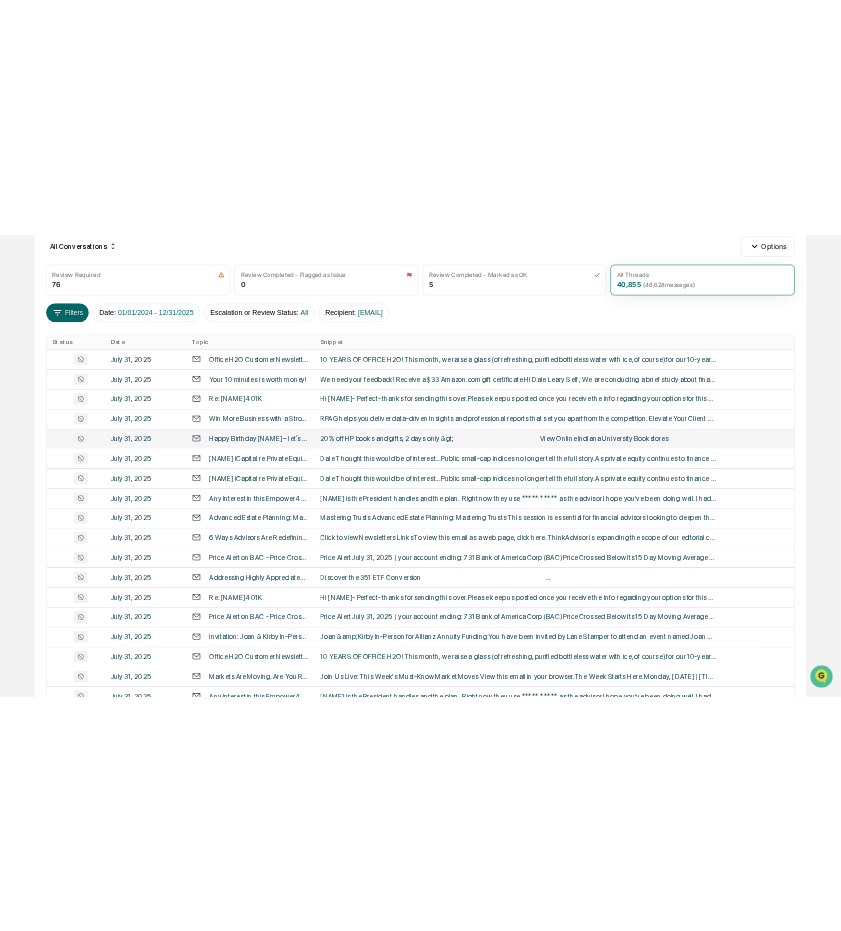 scroll, scrollTop: 230, scrollLeft: 0, axis: vertical 